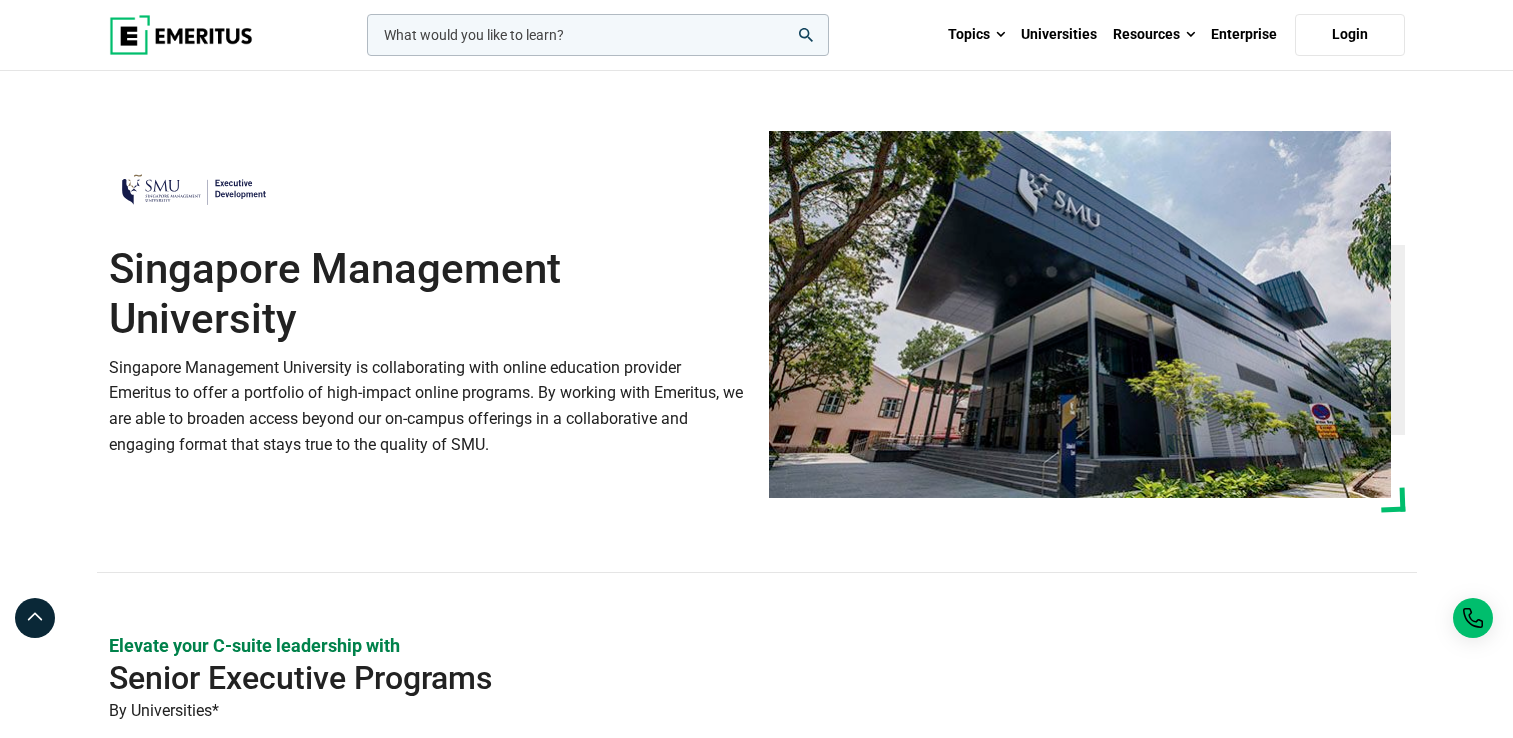 scroll, scrollTop: 0, scrollLeft: 0, axis: both 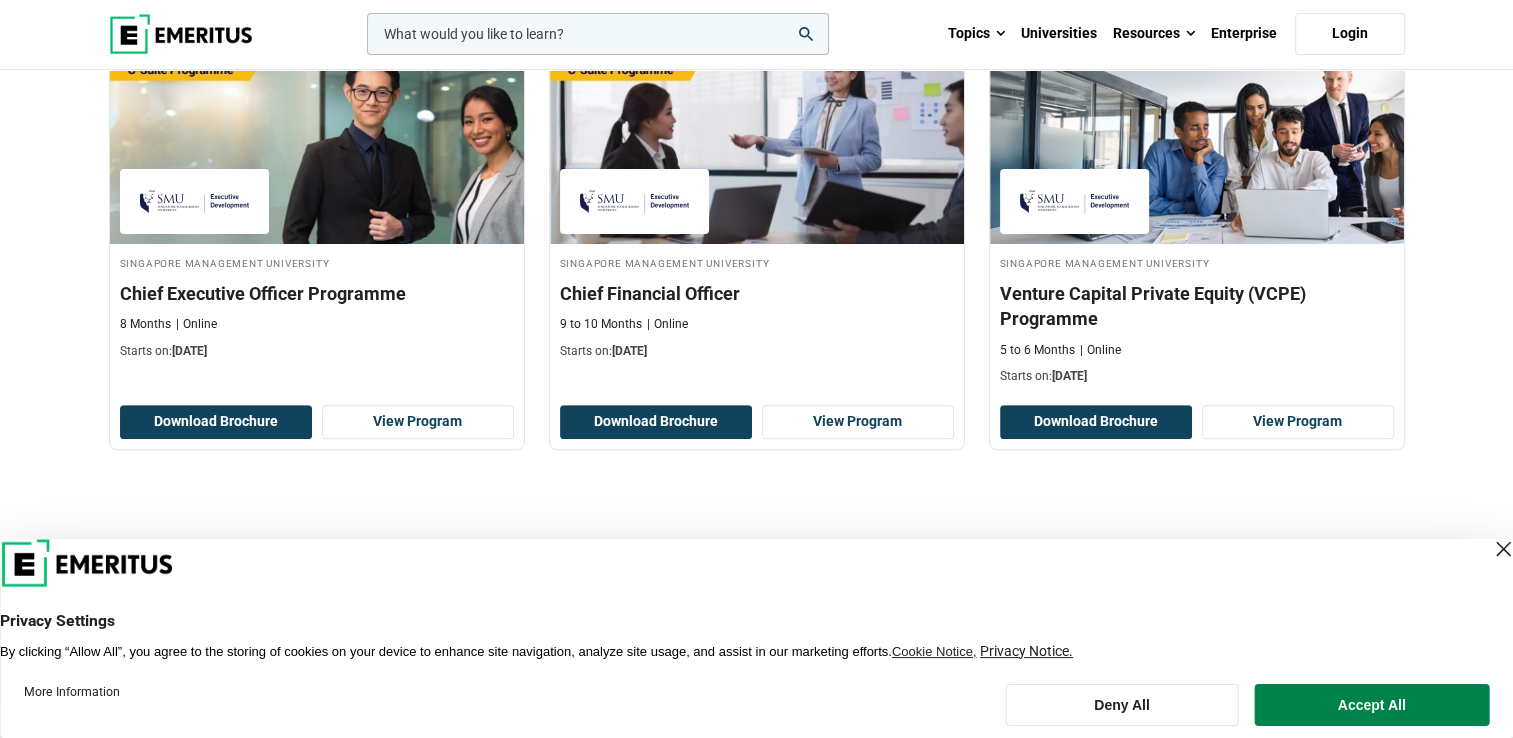 click at bounding box center (1503, 549) 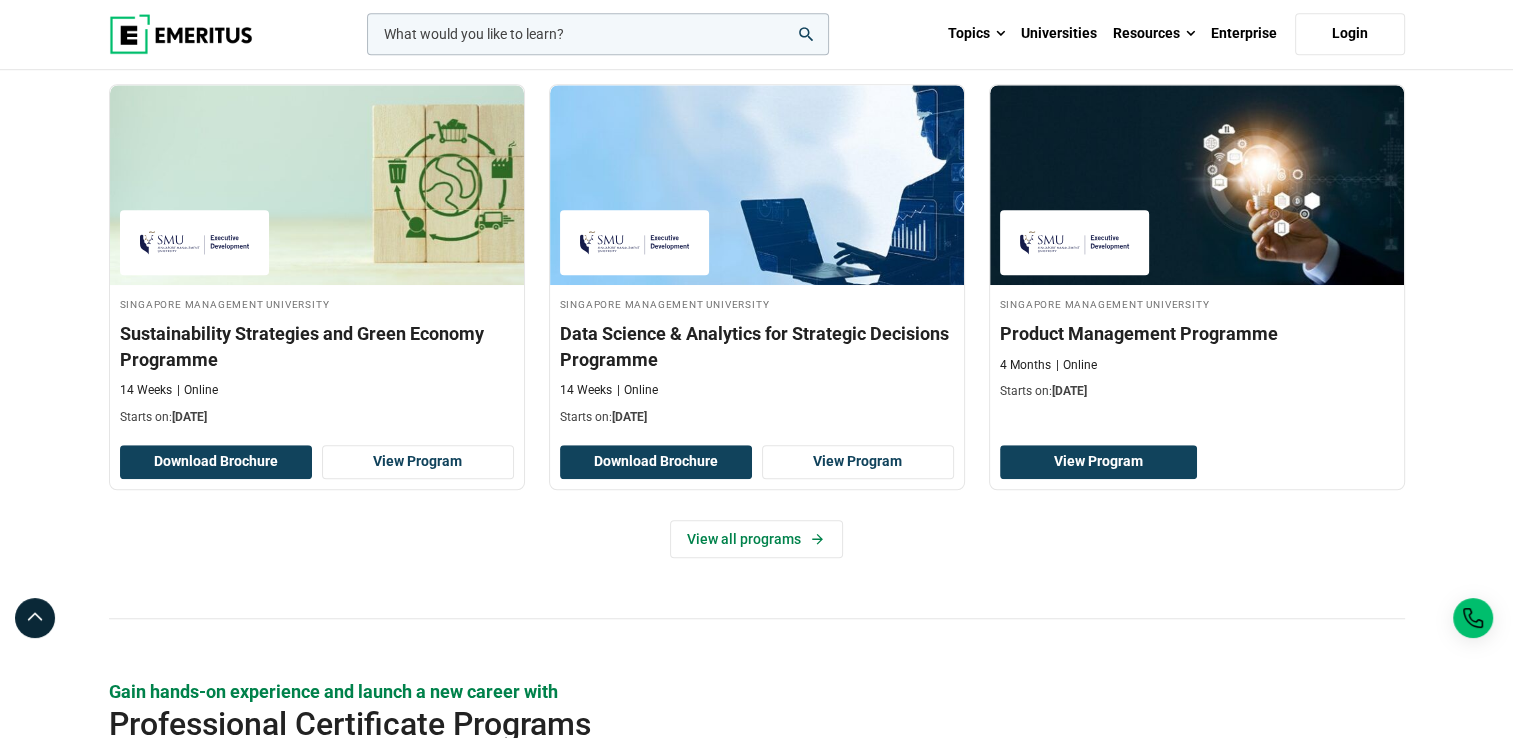 scroll, scrollTop: 1300, scrollLeft: 0, axis: vertical 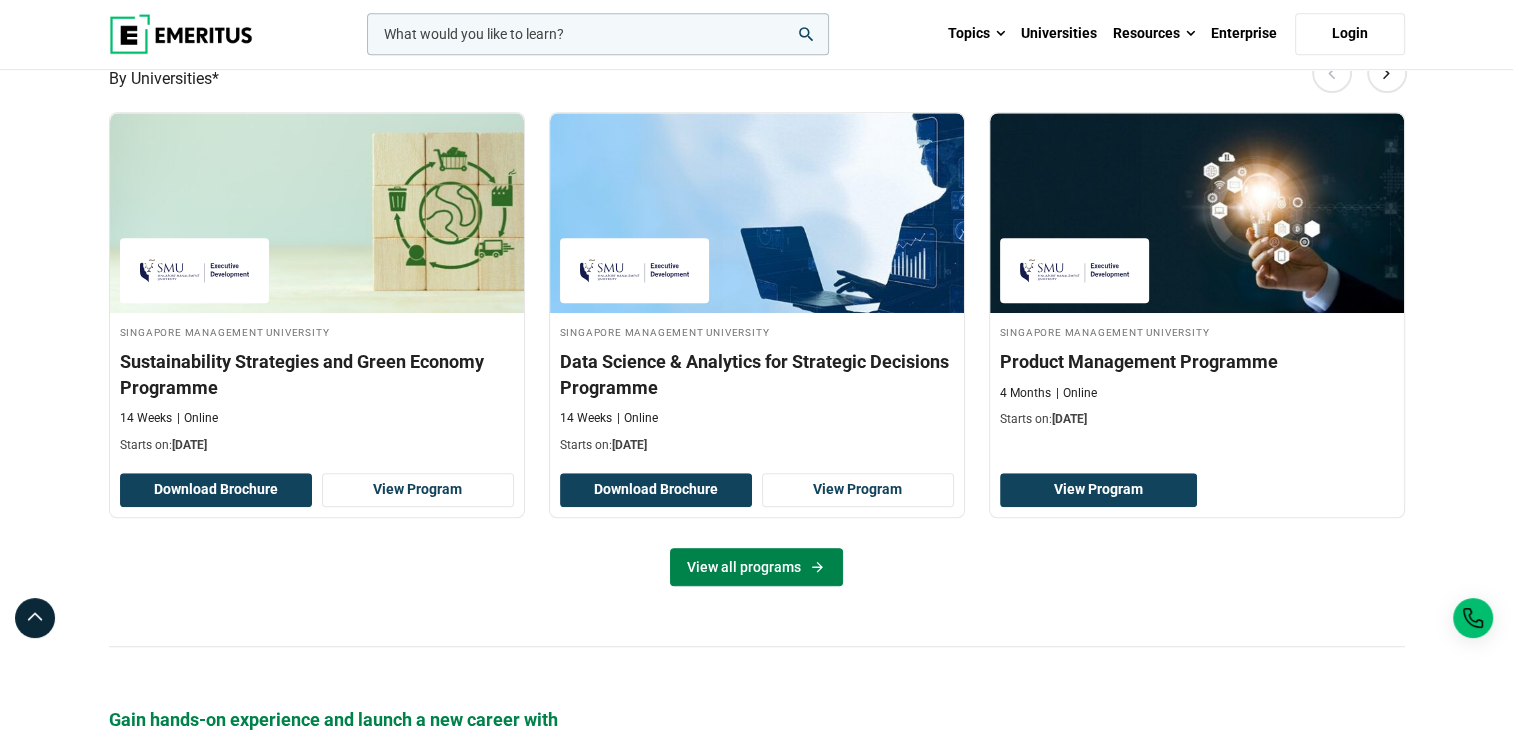drag, startPoint x: 822, startPoint y: 548, endPoint x: 836, endPoint y: 551, distance: 14.3178215 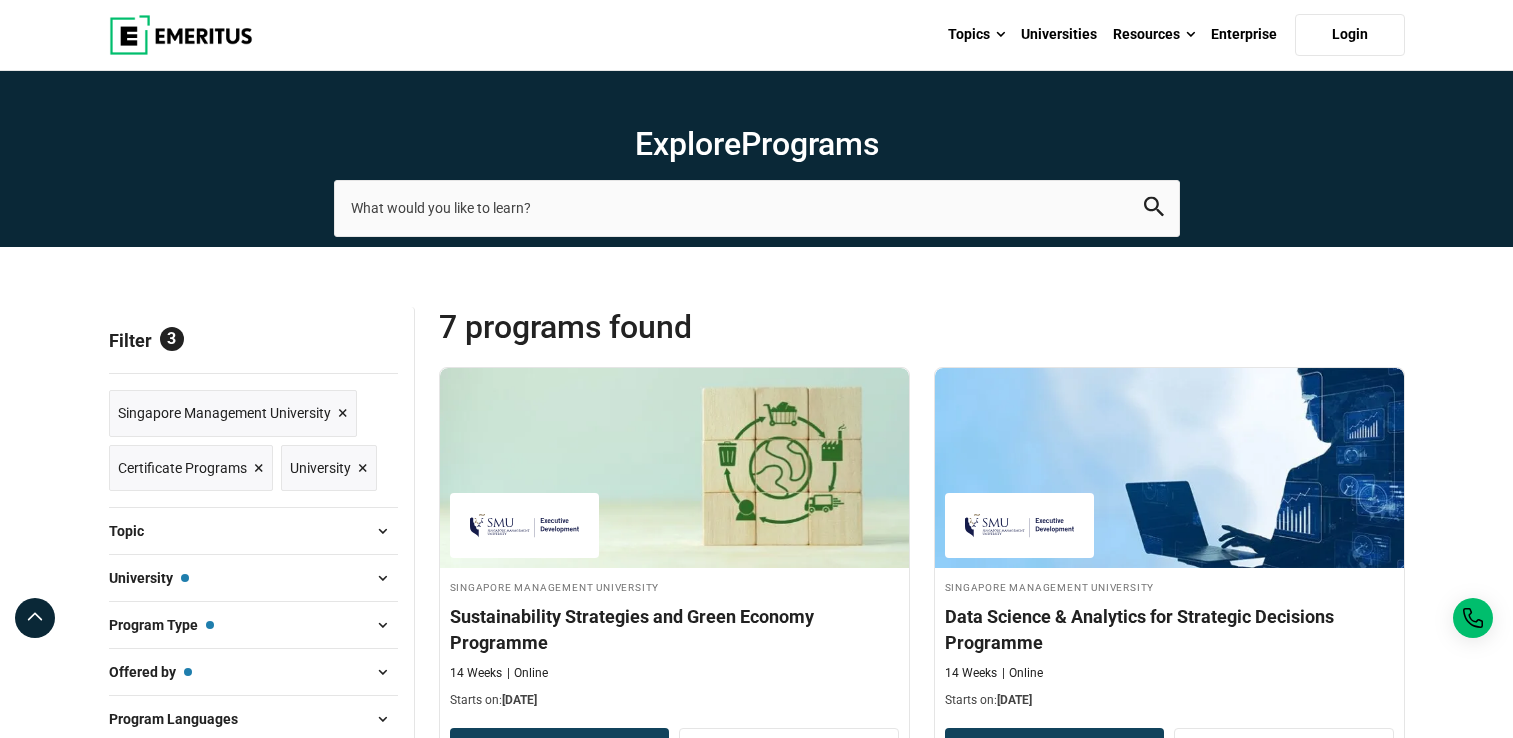 scroll, scrollTop: 800, scrollLeft: 0, axis: vertical 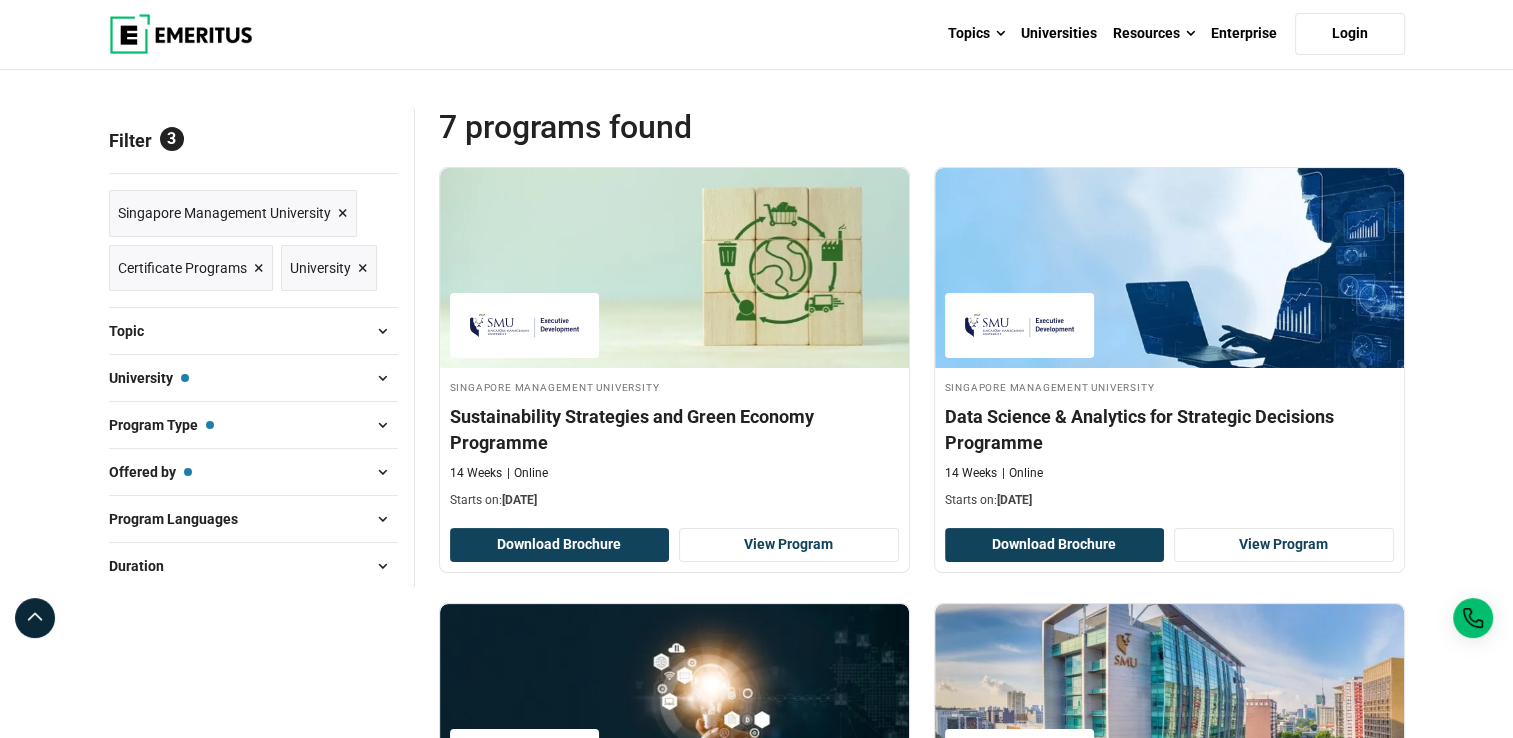 click on "Program Type — Certificate Programs" at bounding box center [253, 425] 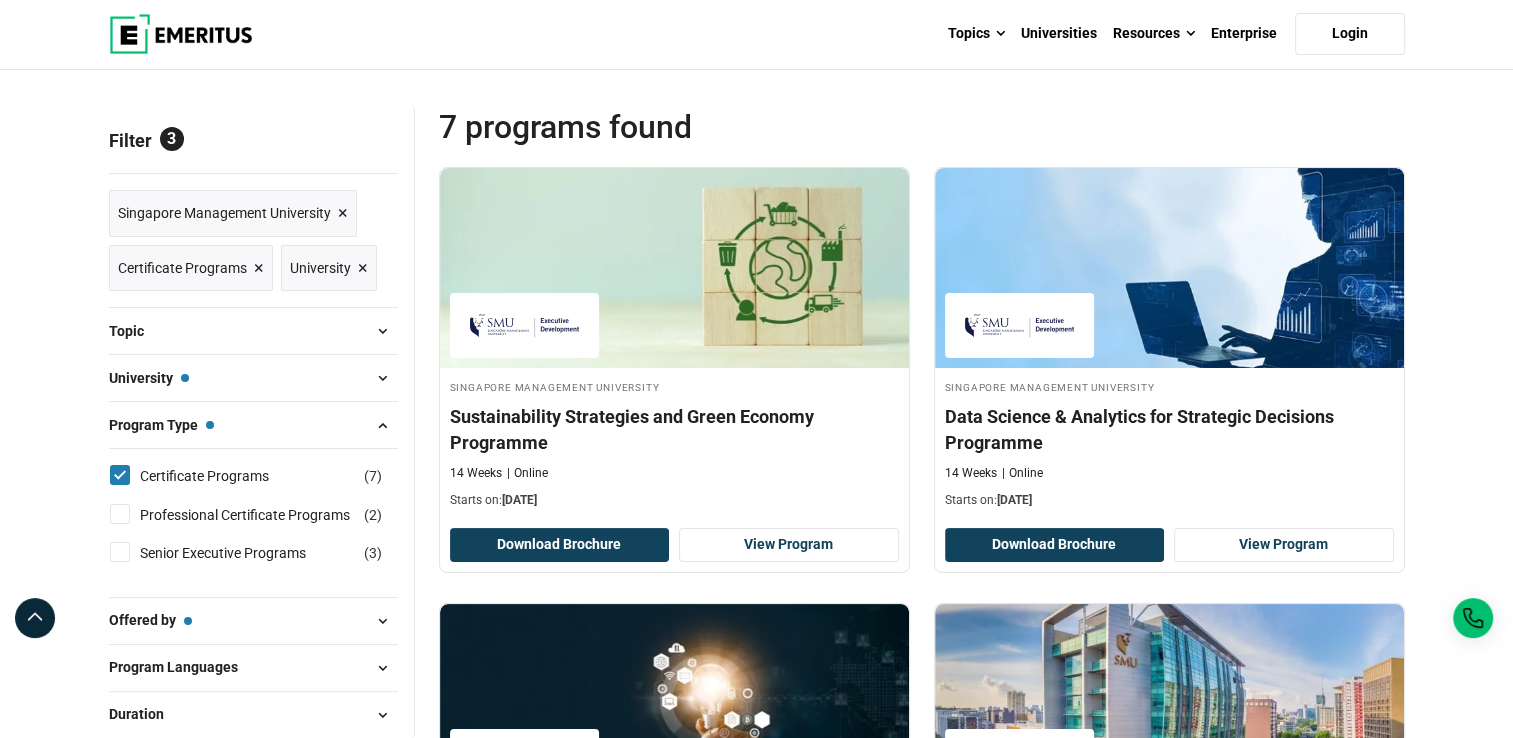 click at bounding box center [383, 425] 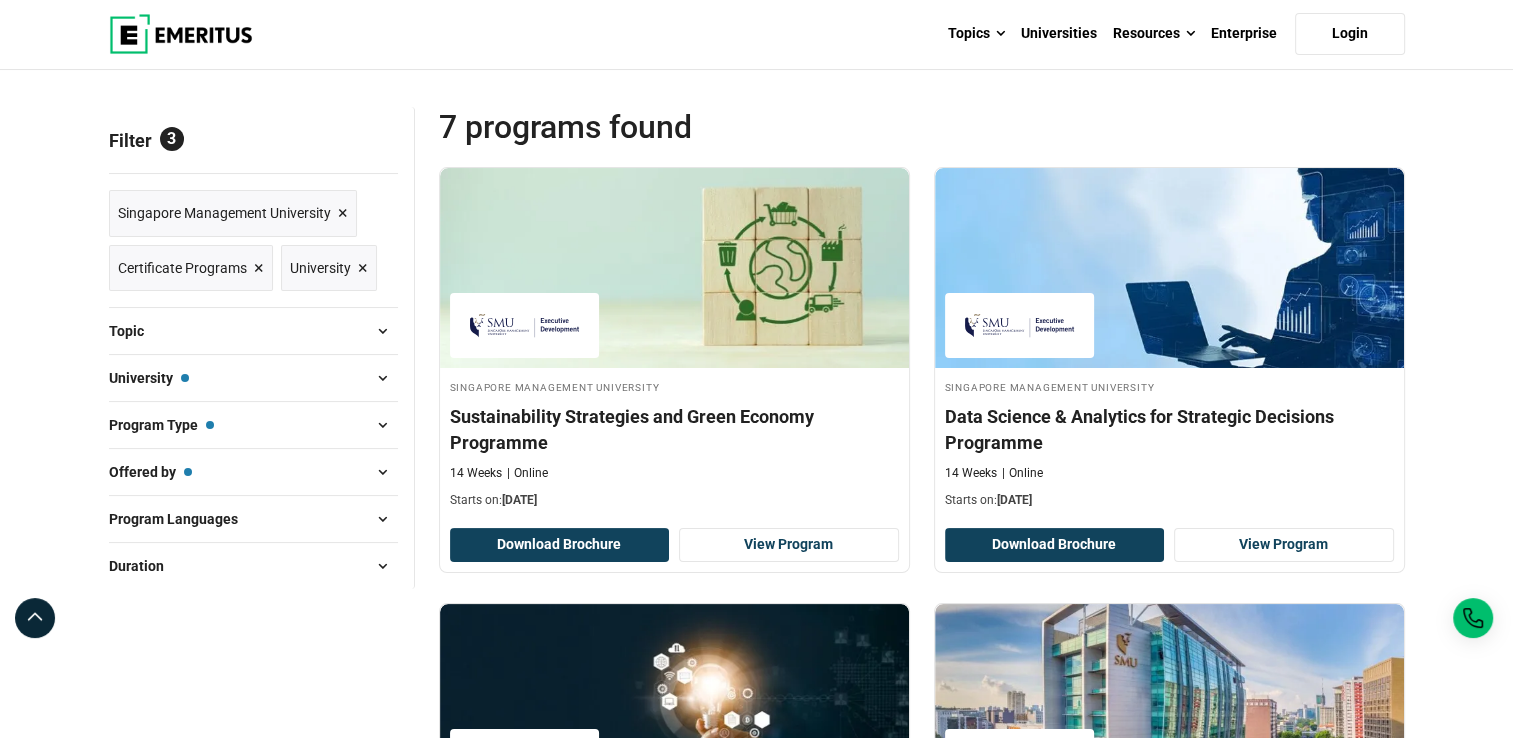 click at bounding box center (383, 519) 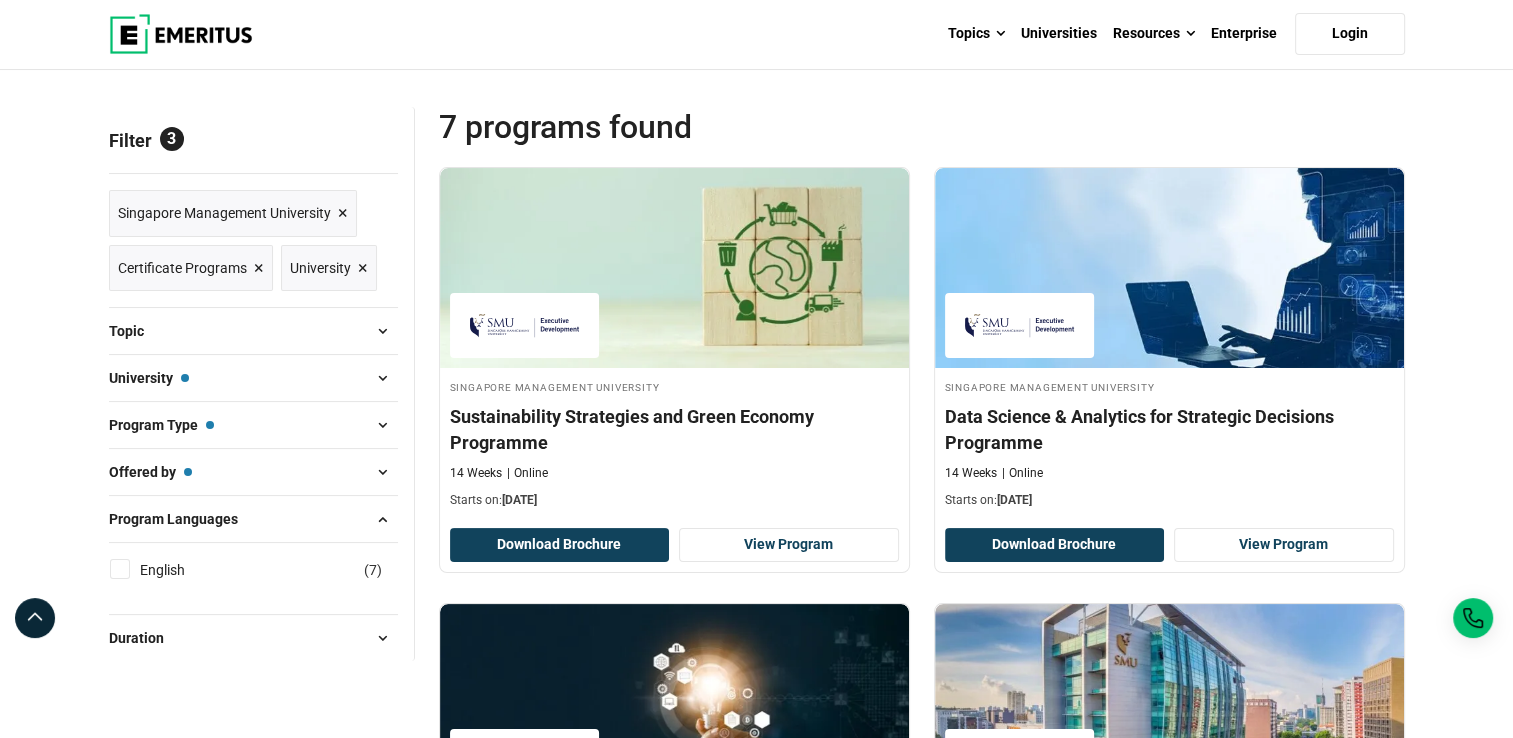 click at bounding box center [383, 519] 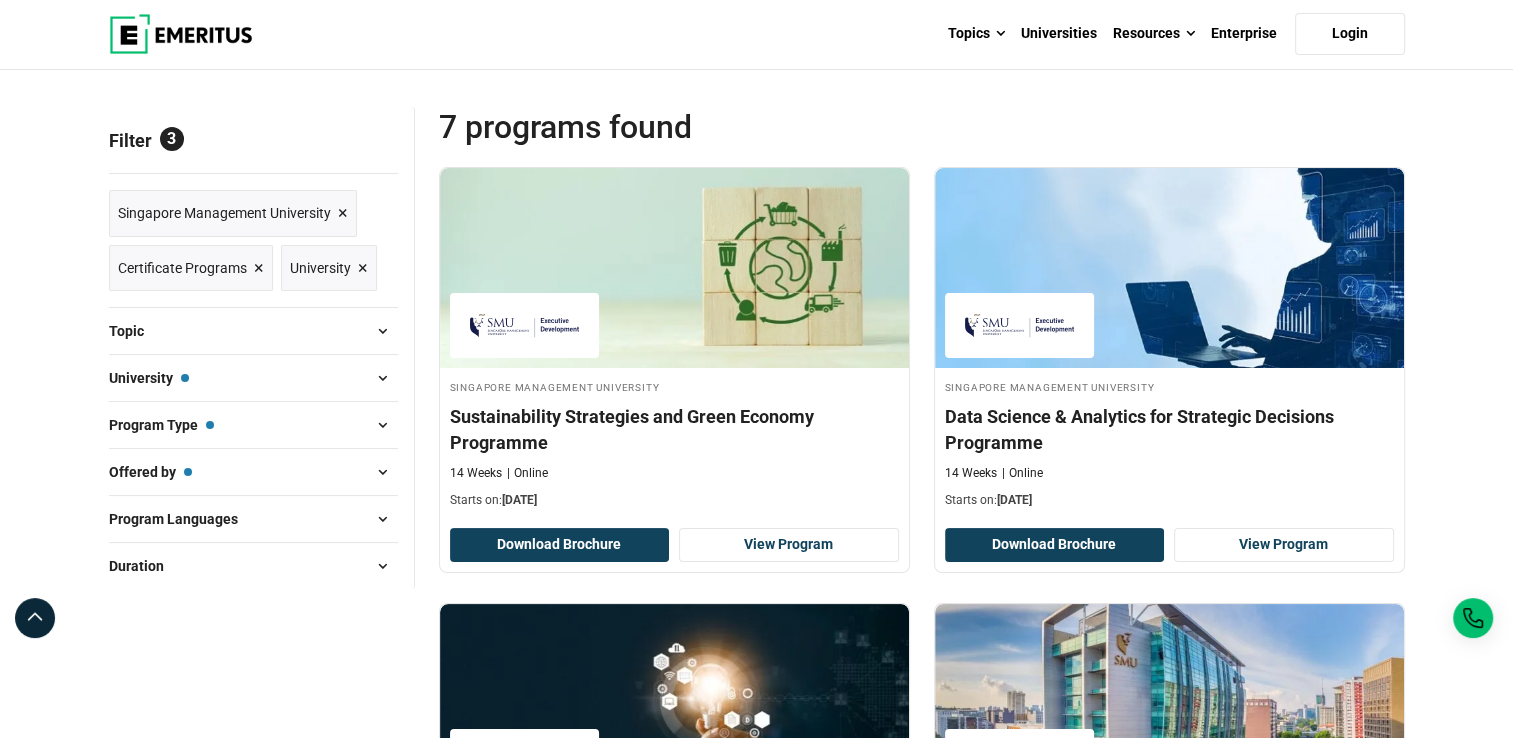 click at bounding box center (383, 425) 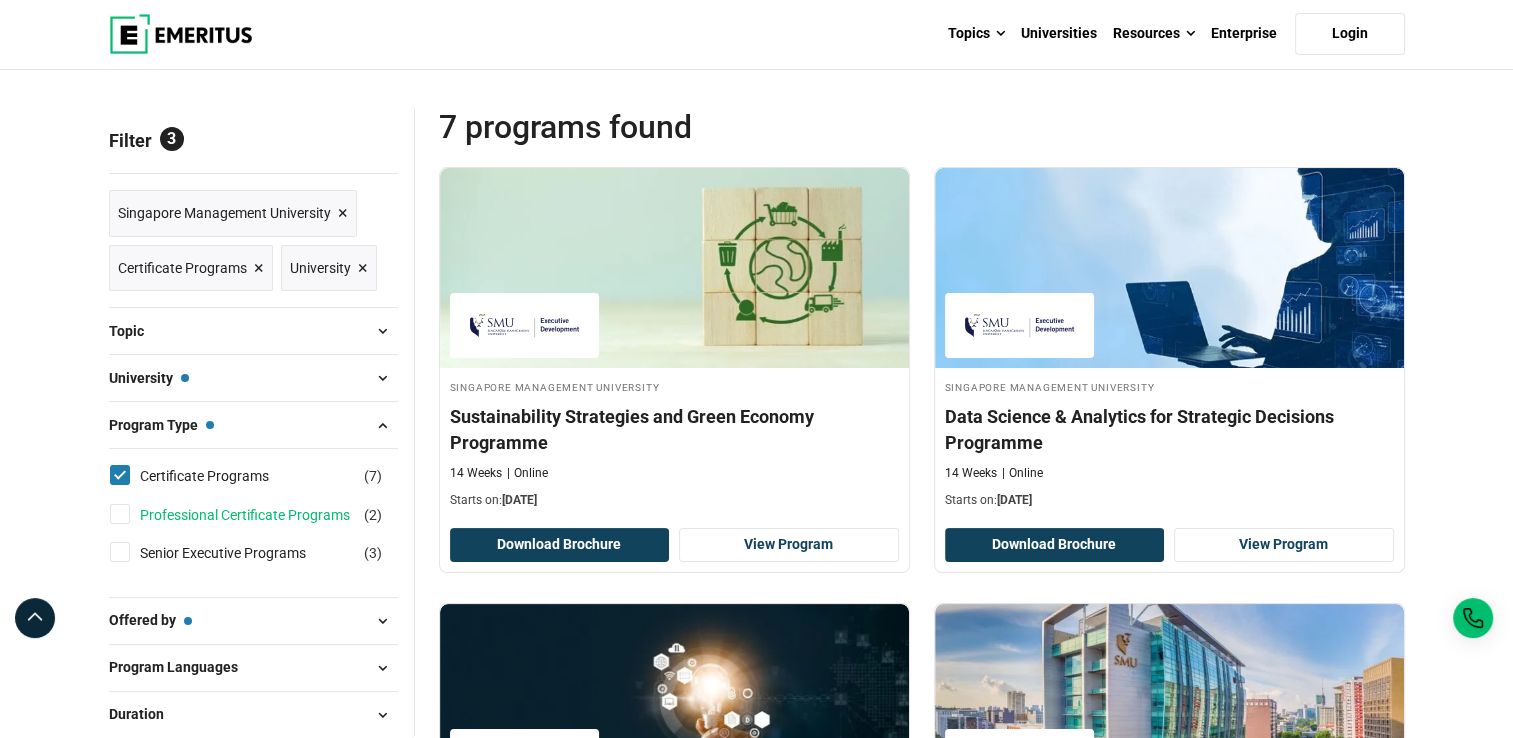click on "Professional Certificate Programs" at bounding box center [265, 515] 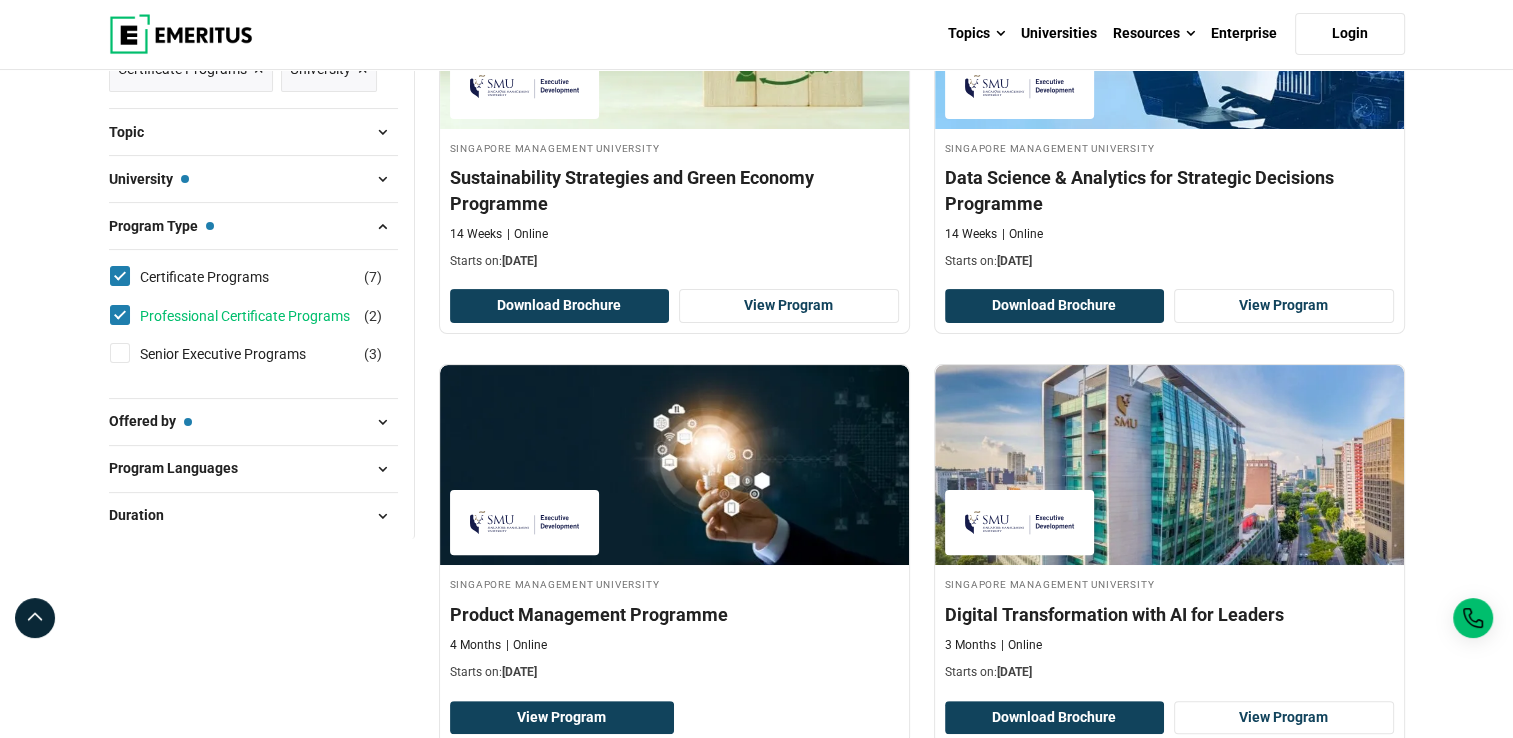 scroll, scrollTop: 400, scrollLeft: 0, axis: vertical 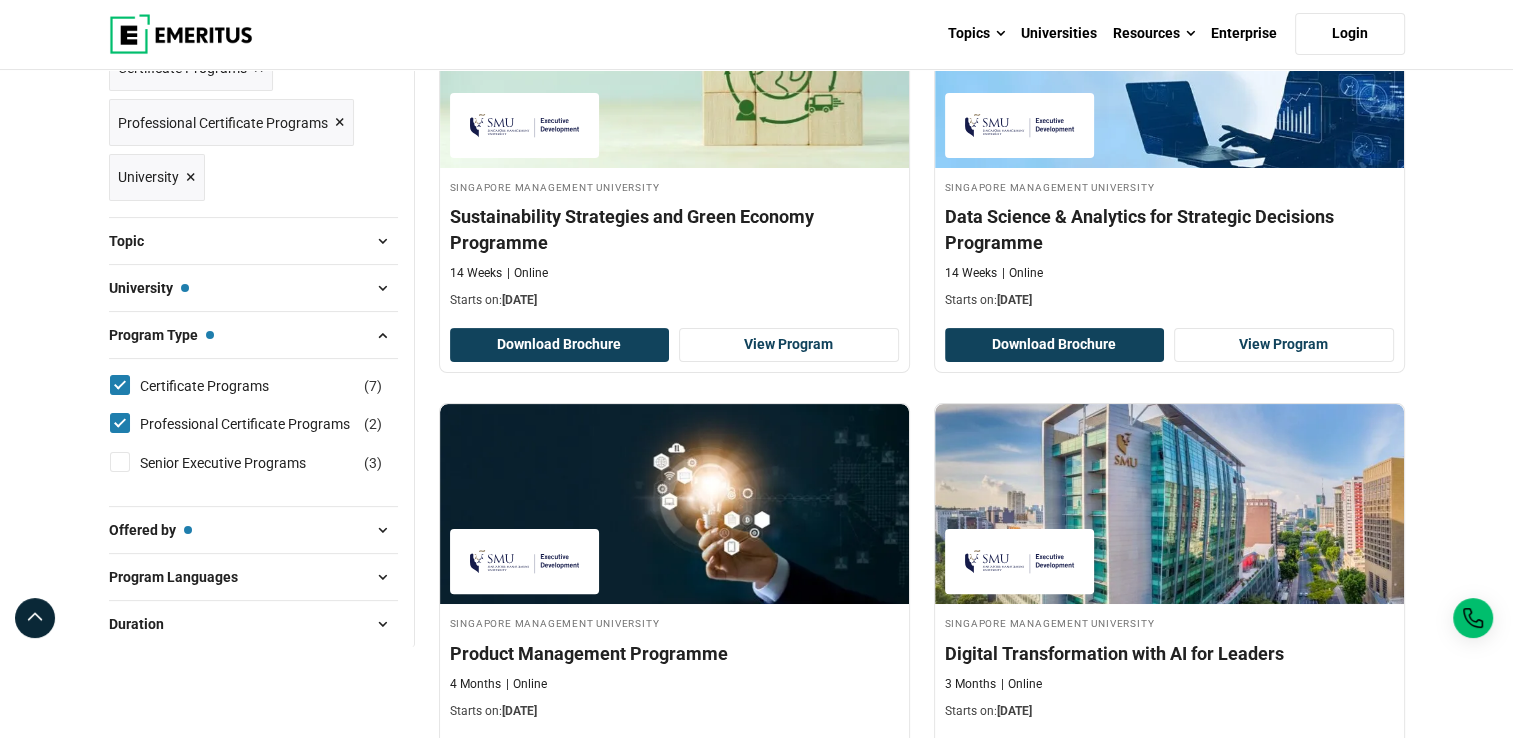 click at bounding box center (383, 530) 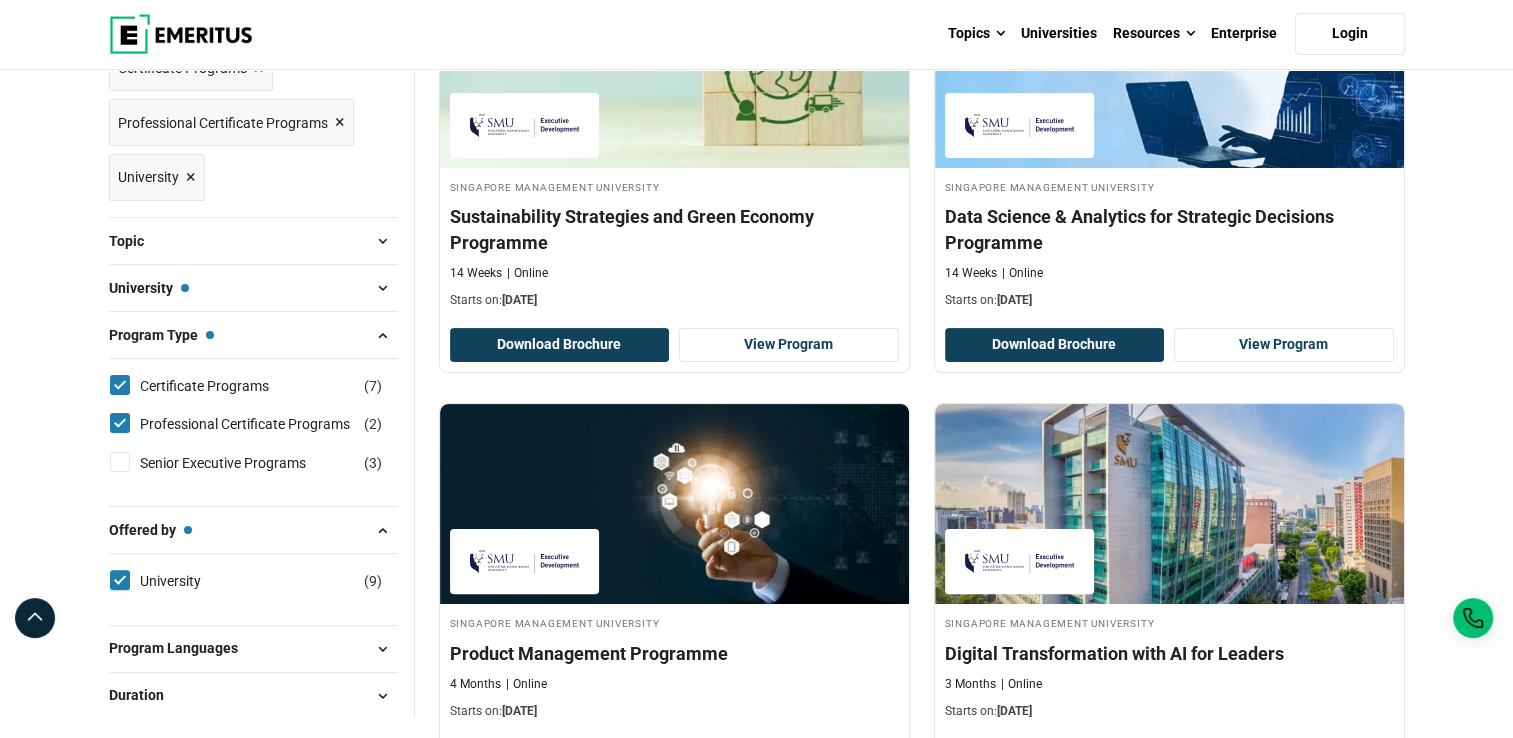 click on "University — Singapore Management University
Asian Institute of Management   ( 3 )
Berkeley Executive Education   ( 14 )
Cambridge Judge Business School Executive Education   ( 17 )
Carnegie Mellon University School of Computer Science   ( 7 )
Columbia Business School Executive Education   ( 28 )
Columbia Engineering Executive Education   ( 7 )
EGADE Business School   ( 5 )
Emeritus   ( 2 )
Emory Executive Education   ( 5 )
Fundação Dom Cabral   ( 2 )
Harvard Medical School Executive Education   ( 11 )
Imperial Executive Education   ( 17 )
INCAE   ( 14 )
INSEAD Executive Education   ( 4 )
Insper   ( 2 )
IPADE   ( 8 )
ISB Online   ( 10 )
Johns Hopkins Carey Business School Executive Education   ( 1 )" at bounding box center (253, 287) 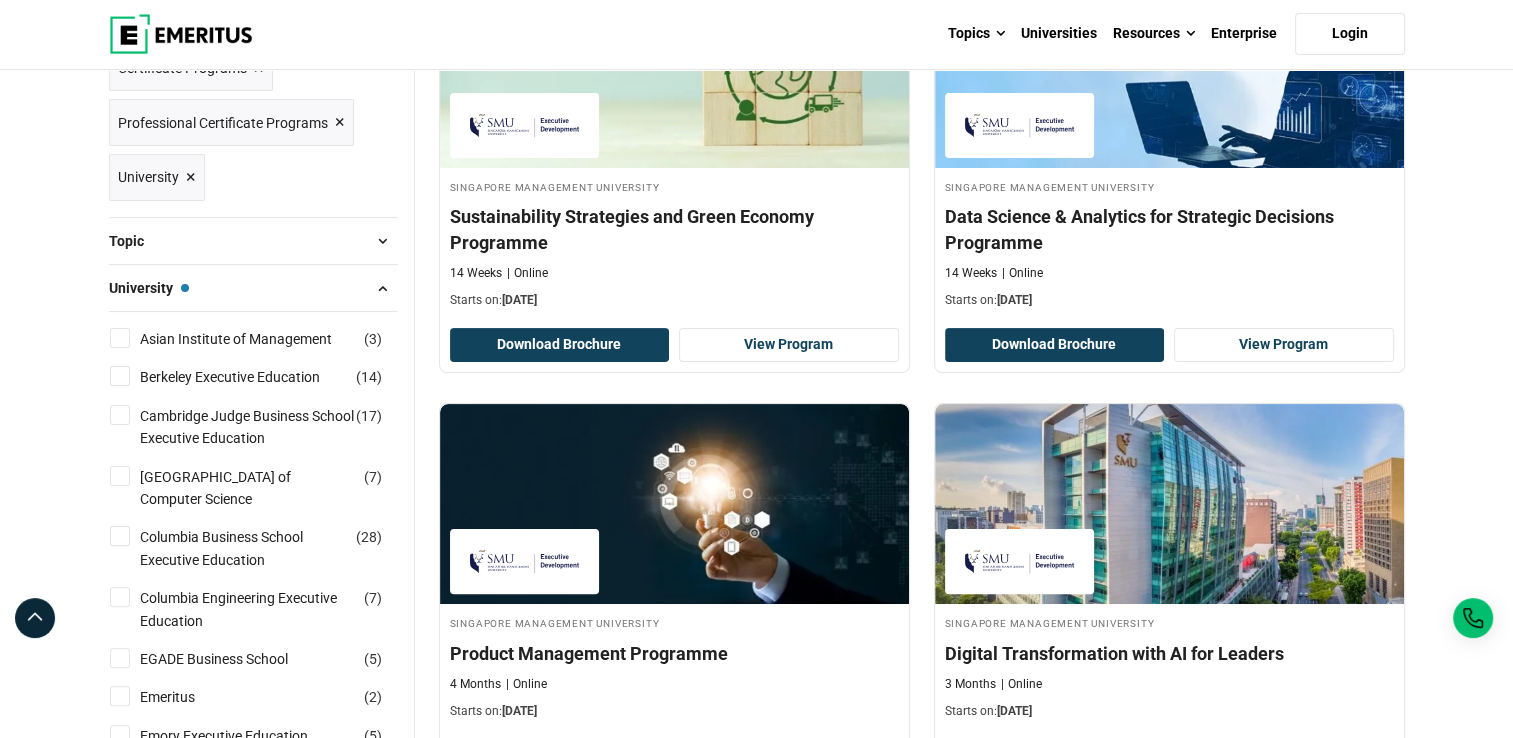 click at bounding box center [383, 241] 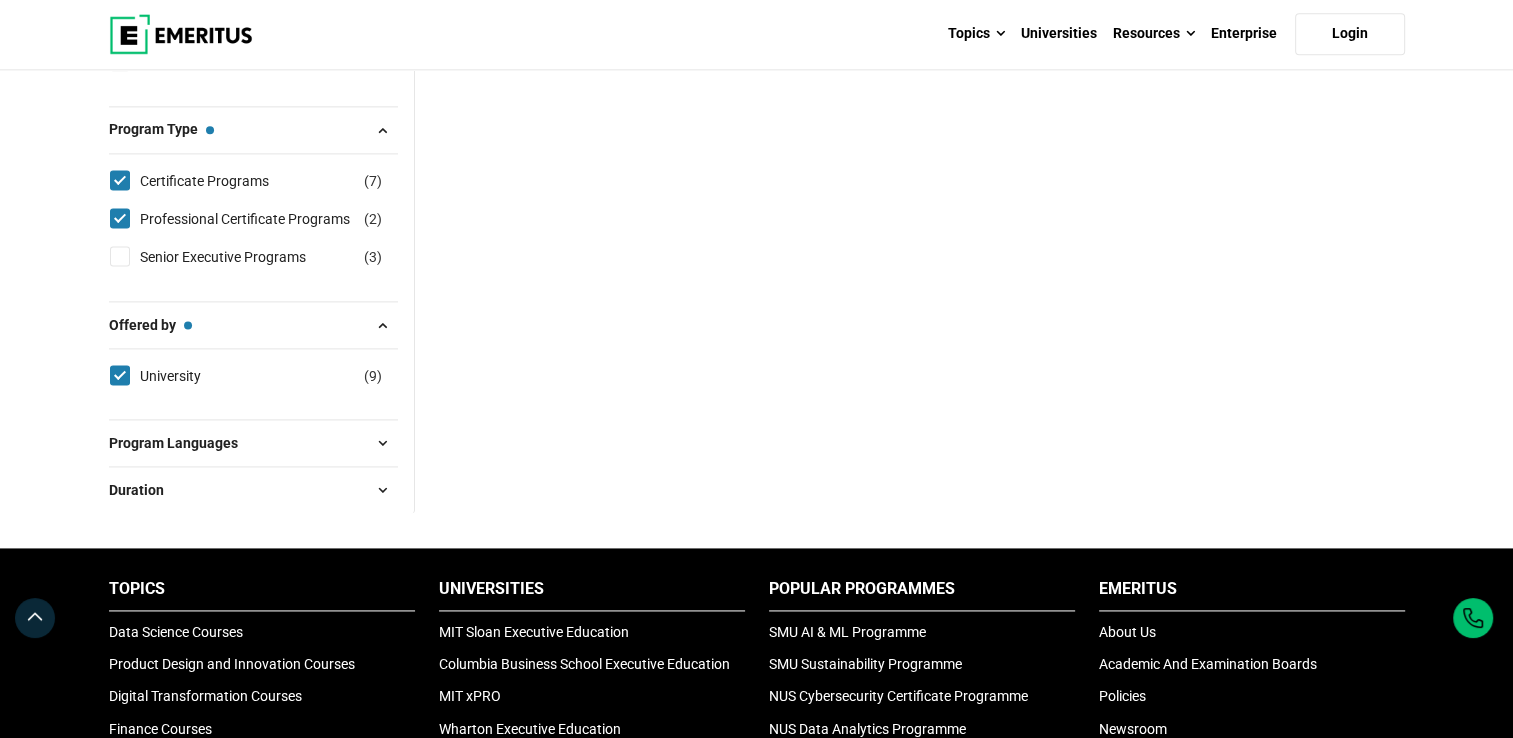 scroll, scrollTop: 2700, scrollLeft: 0, axis: vertical 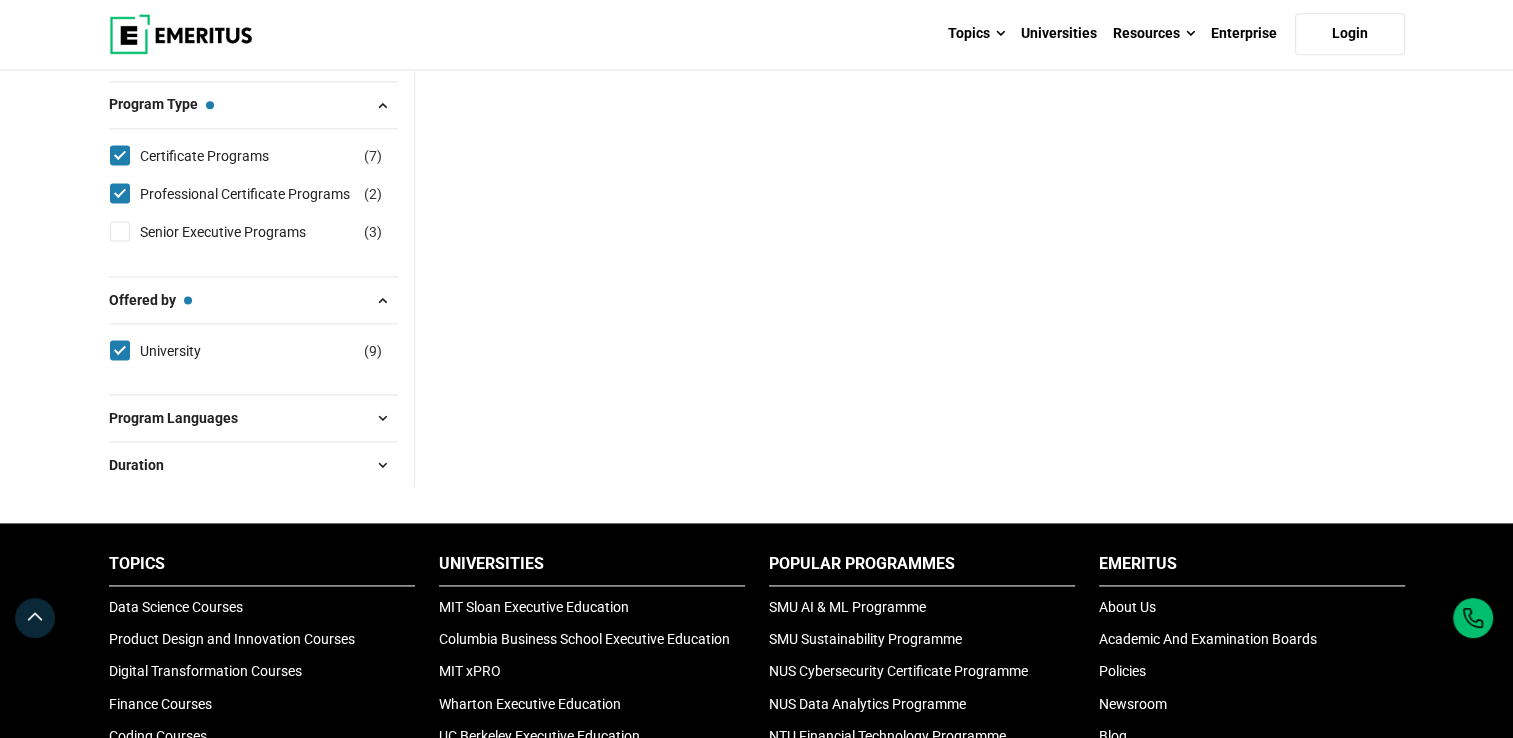 click at bounding box center (383, 465) 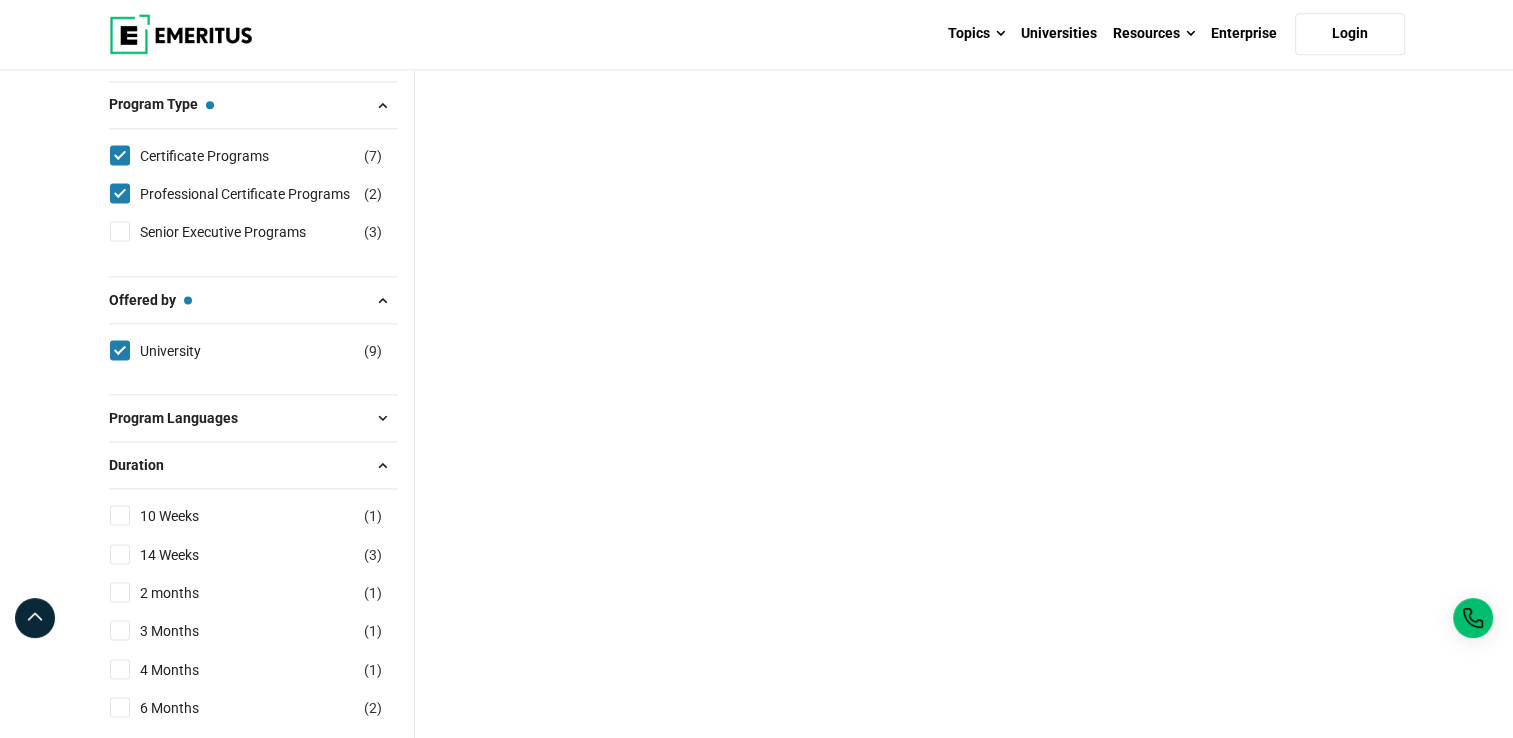 click at bounding box center (383, 418) 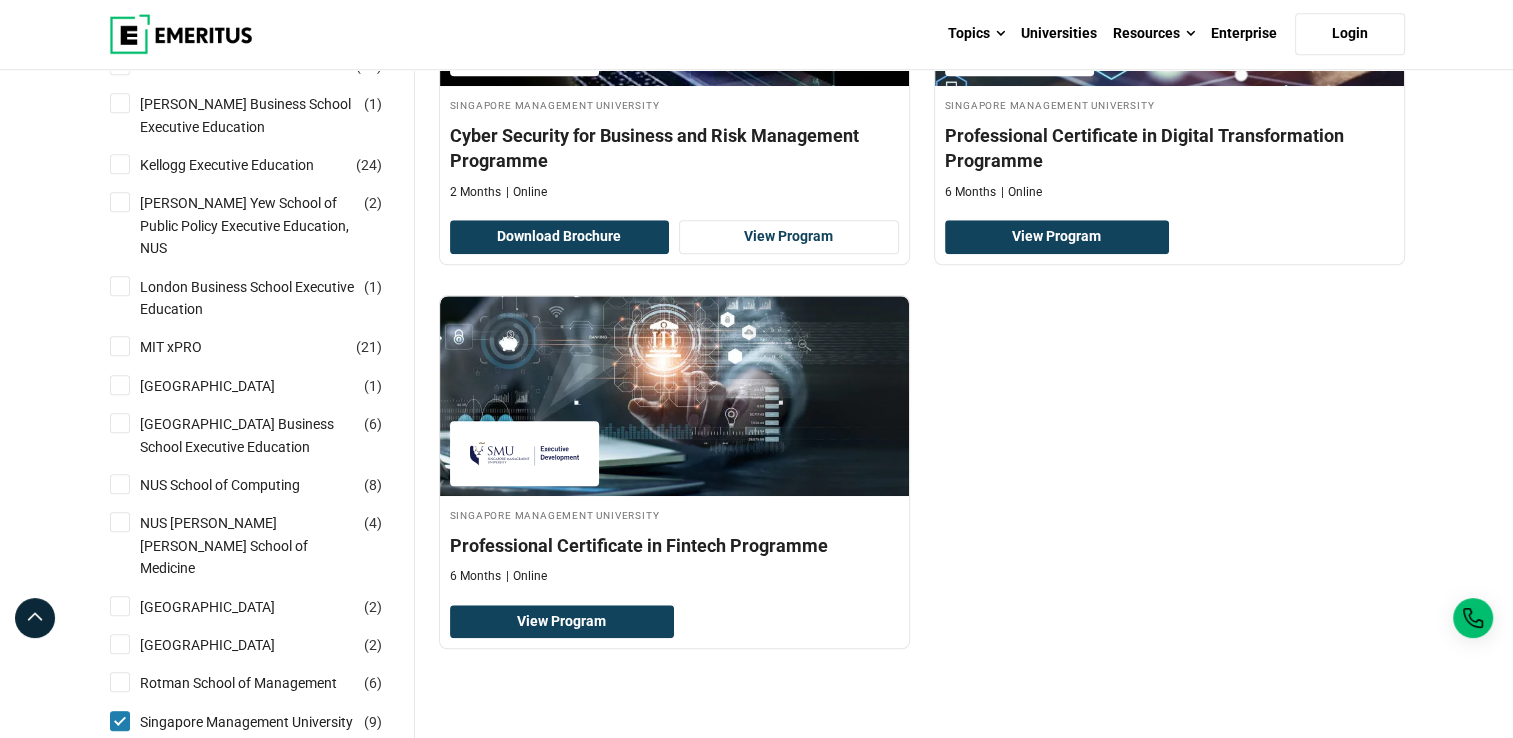 scroll, scrollTop: 1700, scrollLeft: 0, axis: vertical 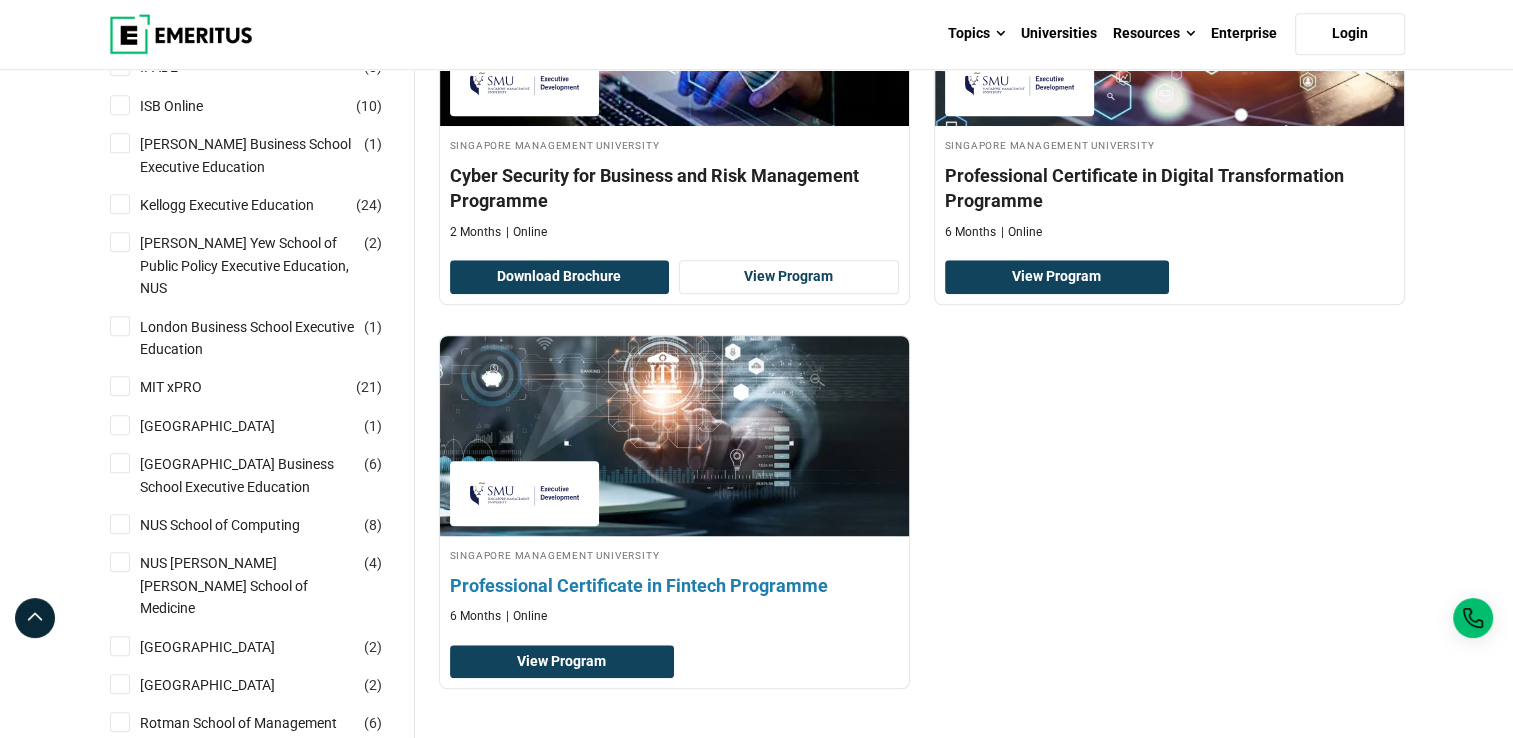click on "Professional Certificate in Fintech Programme" at bounding box center [674, 585] 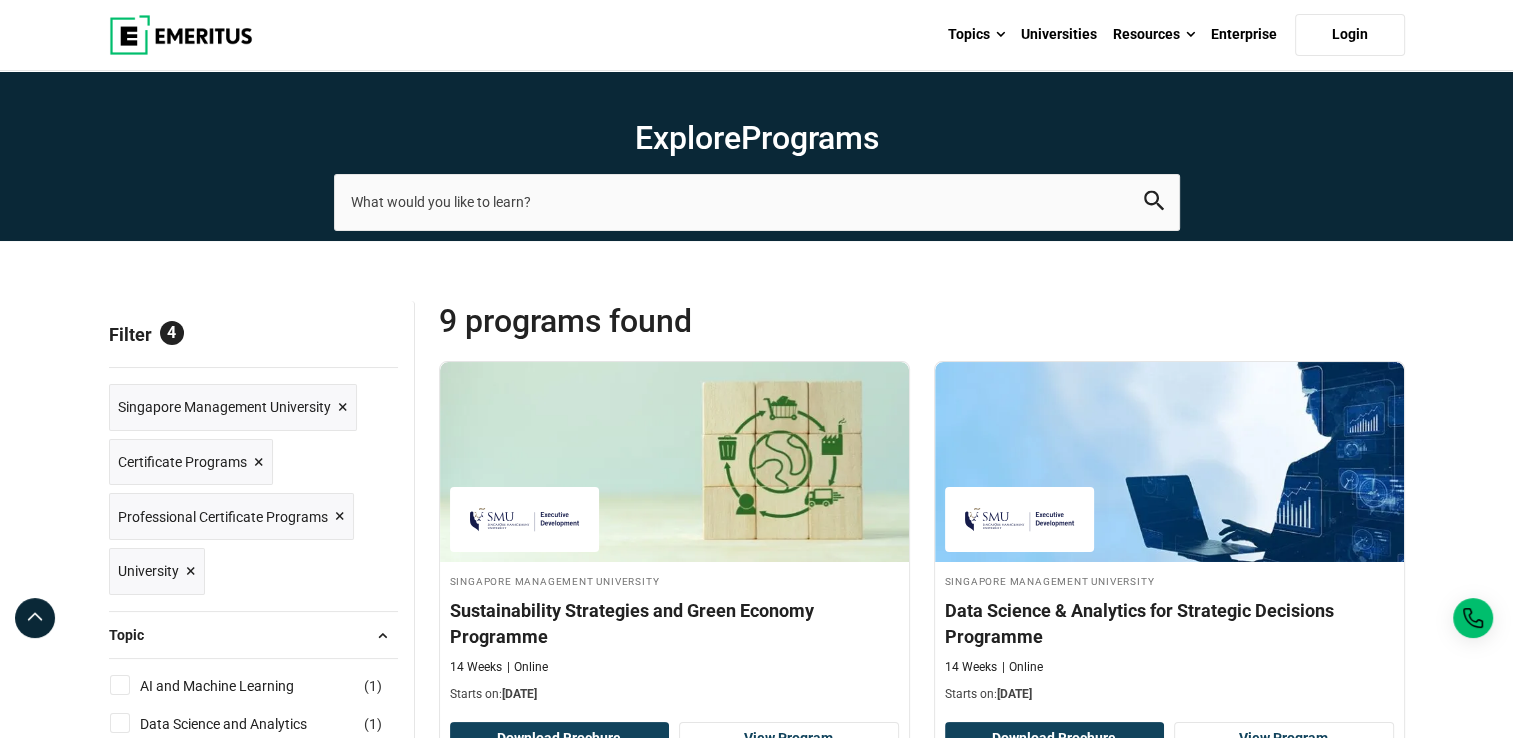 scroll, scrollTop: 0, scrollLeft: 0, axis: both 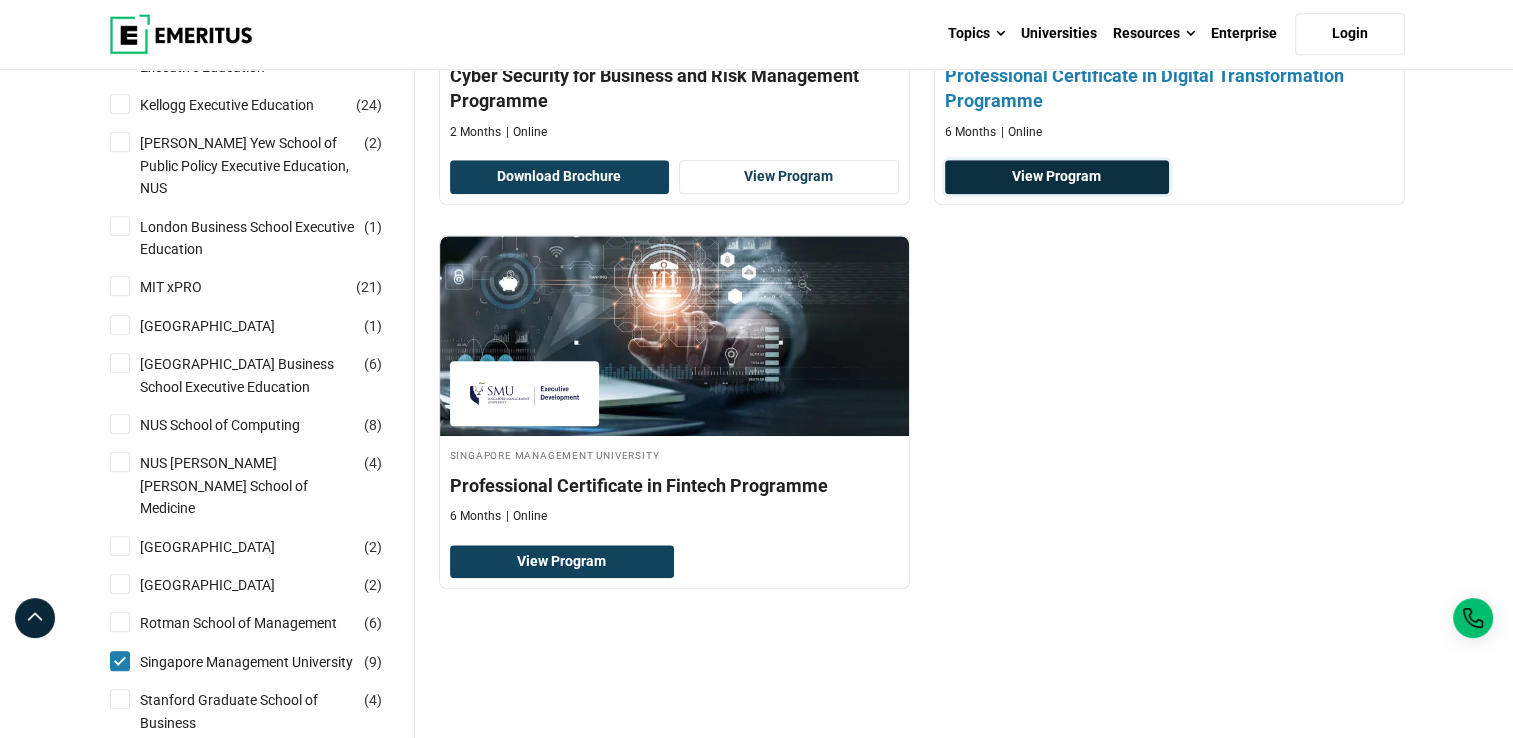 click on "View Program" at bounding box center [1057, 177] 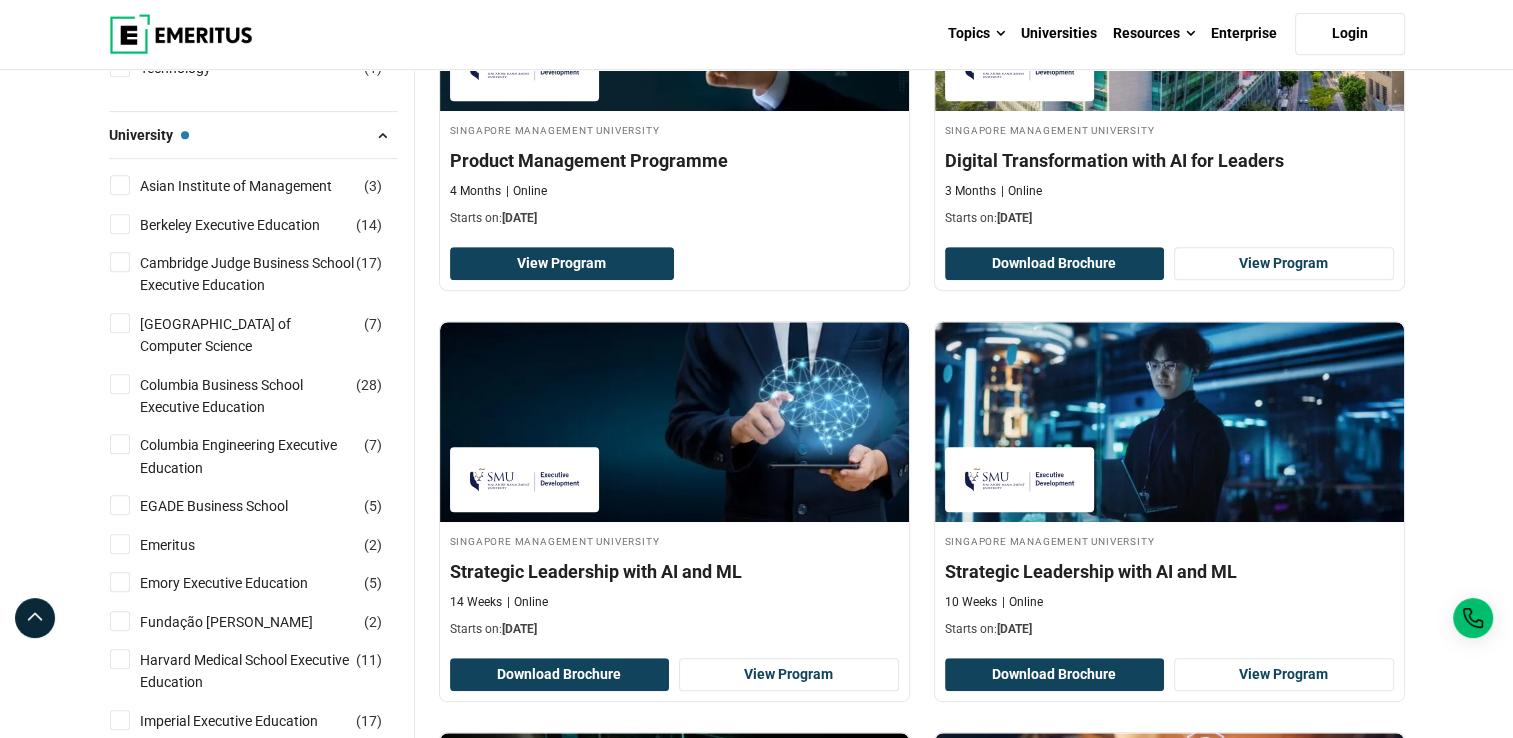 scroll, scrollTop: 900, scrollLeft: 0, axis: vertical 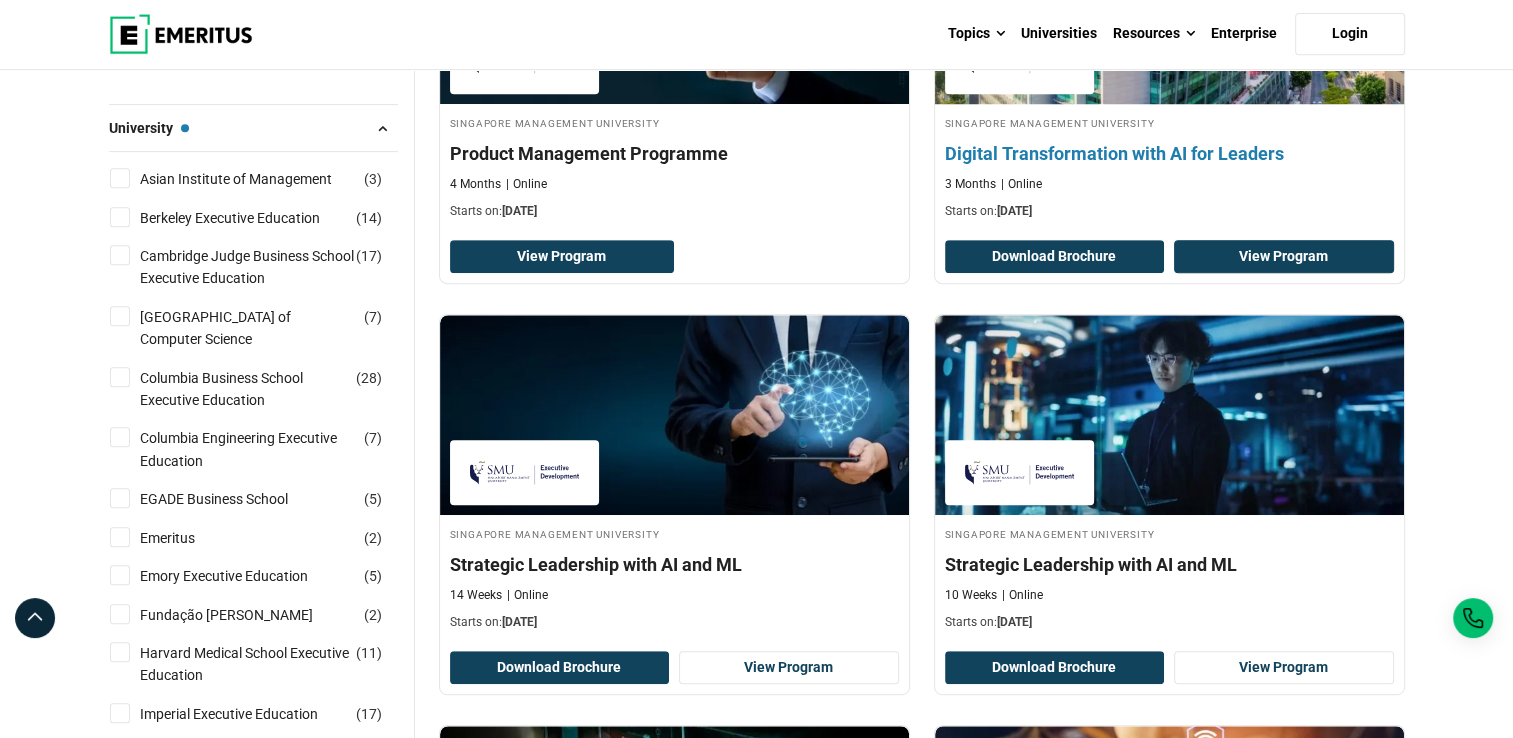 click on "View Program" at bounding box center [1284, 257] 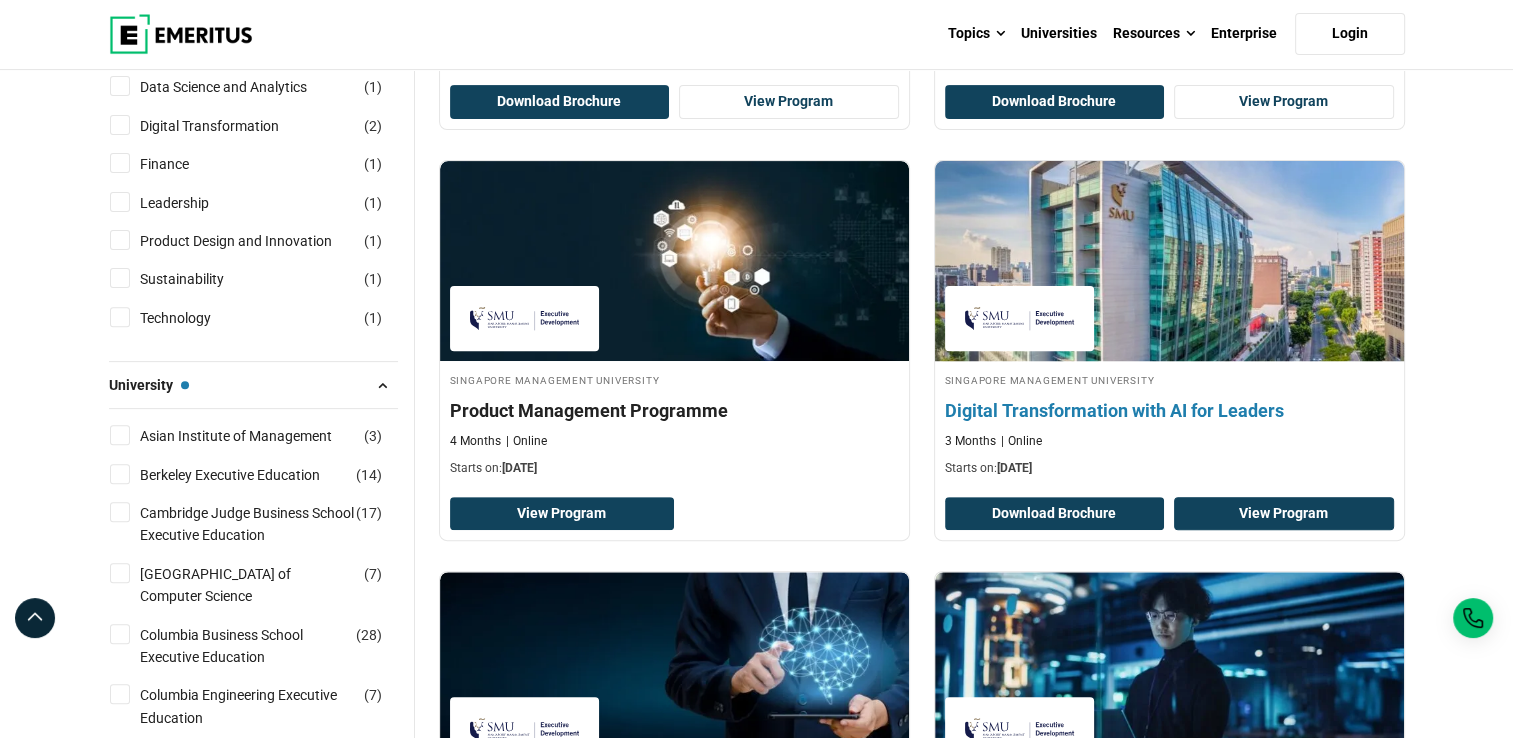 scroll, scrollTop: 400, scrollLeft: 0, axis: vertical 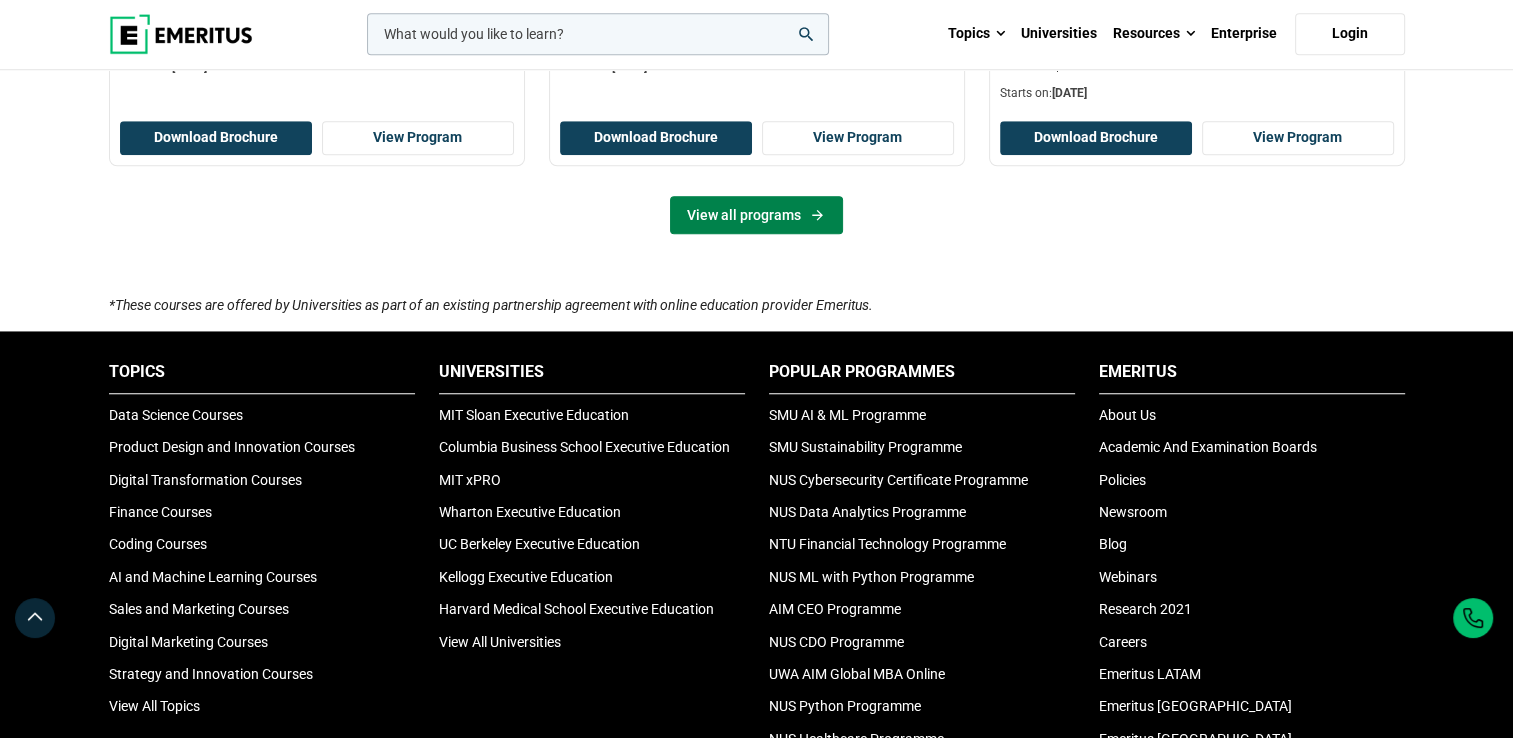click on "View all programs" at bounding box center (756, 215) 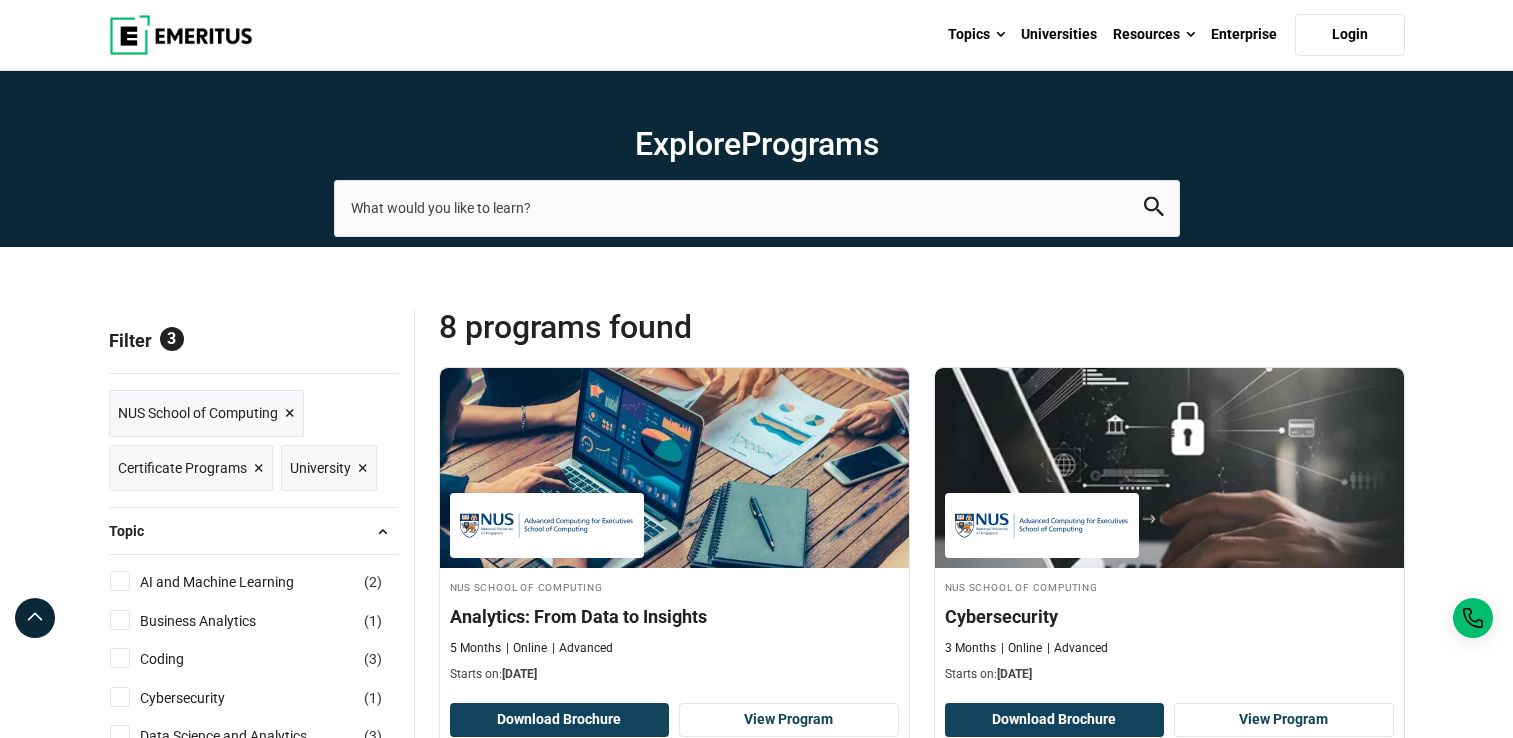 scroll, scrollTop: 0, scrollLeft: 0, axis: both 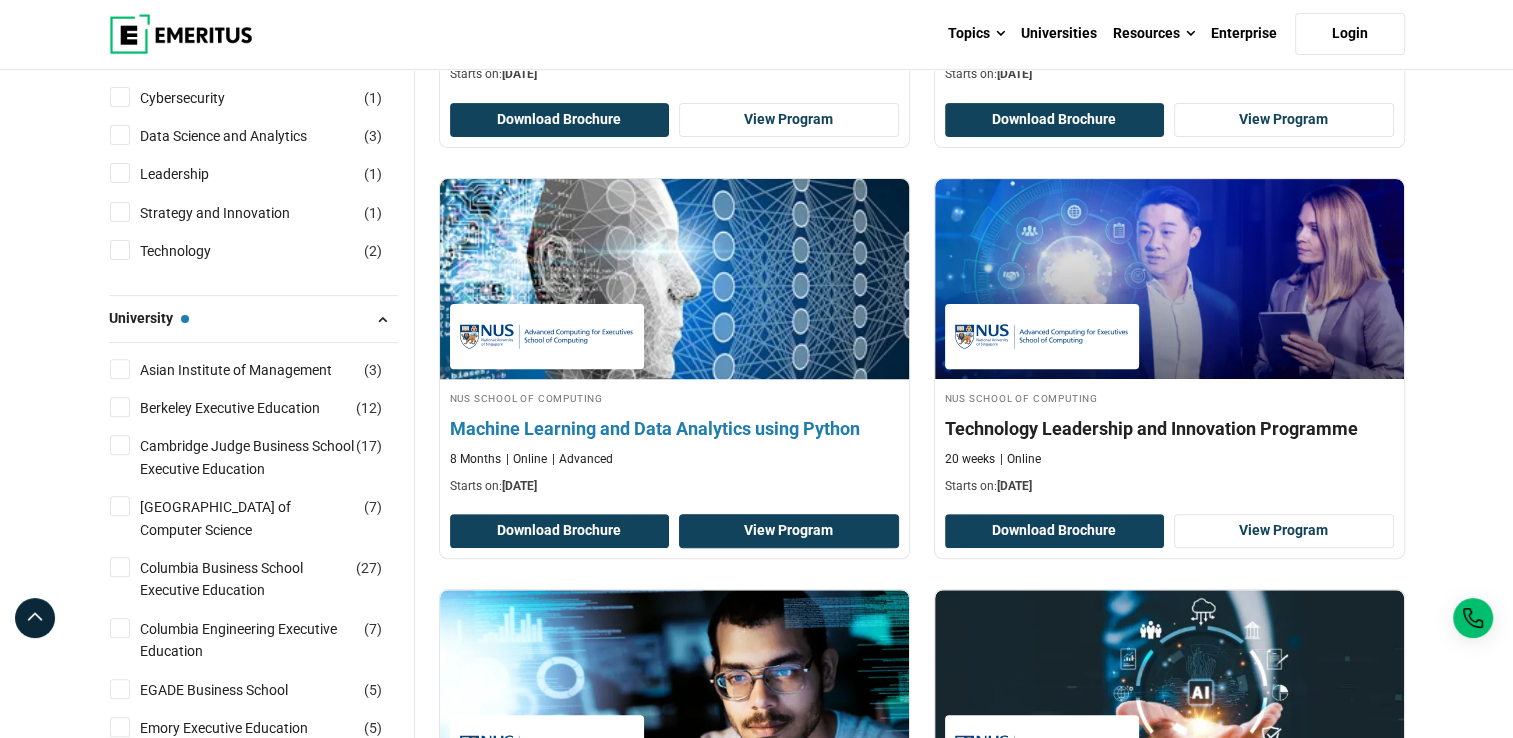click on "View Program" at bounding box center [789, 531] 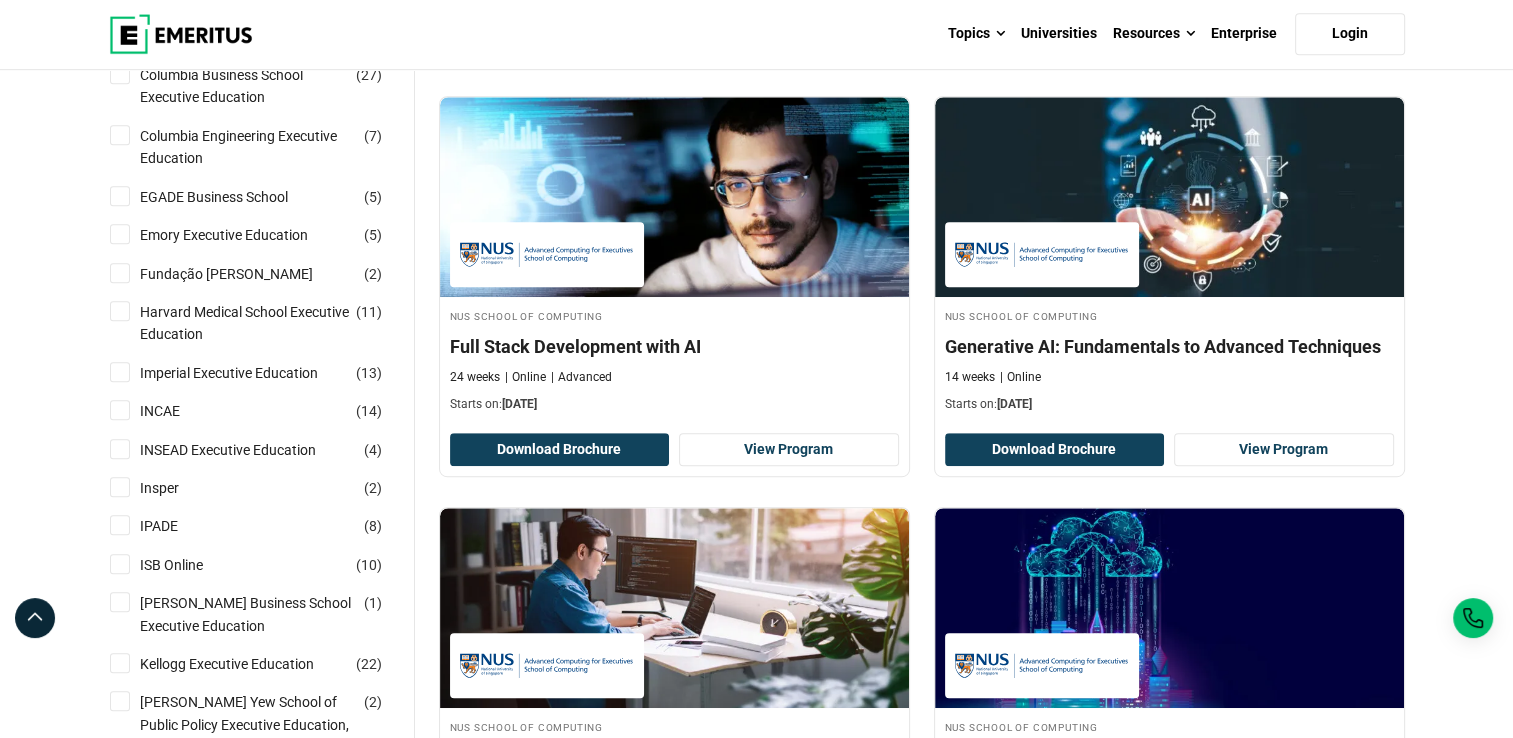 scroll, scrollTop: 1100, scrollLeft: 0, axis: vertical 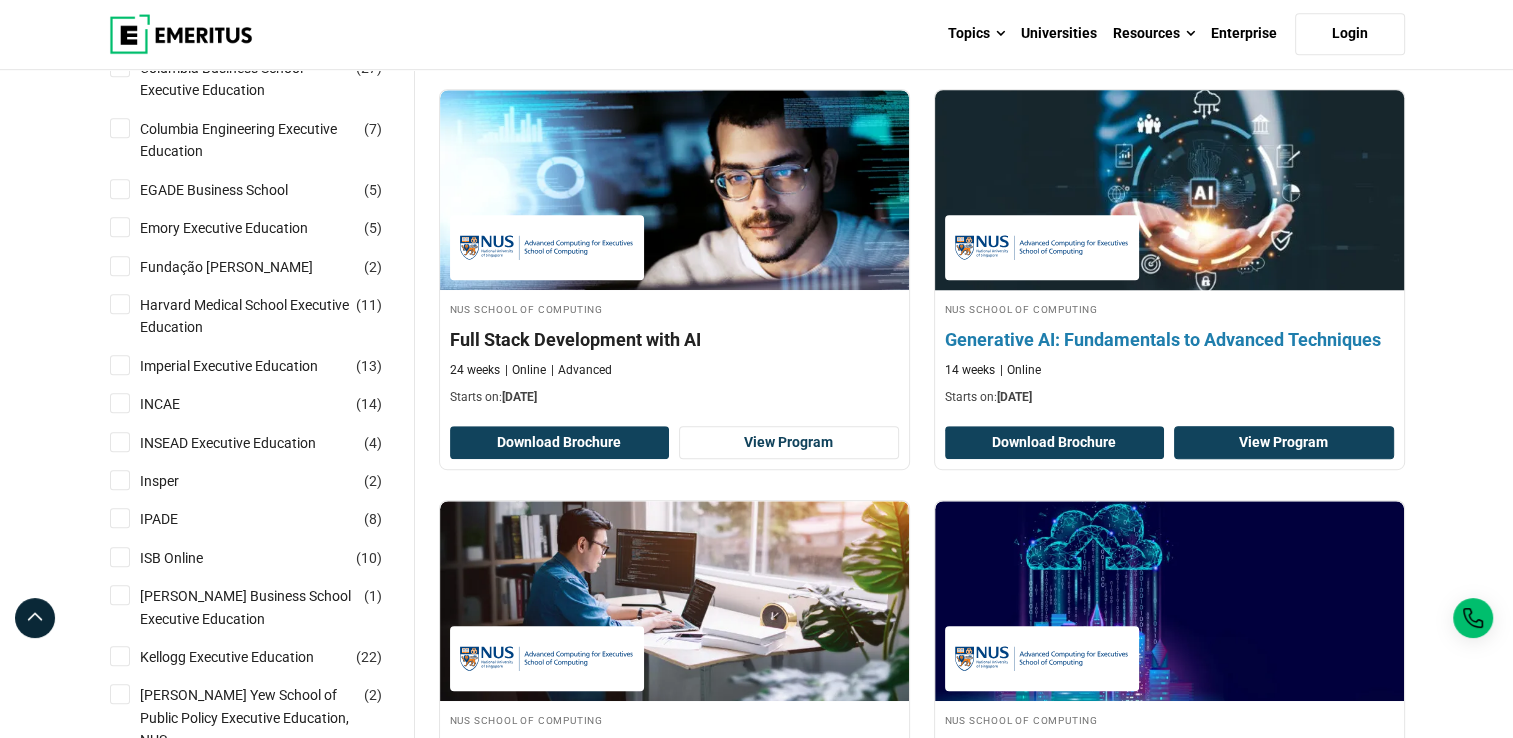 click on "View Program" at bounding box center [1284, 443] 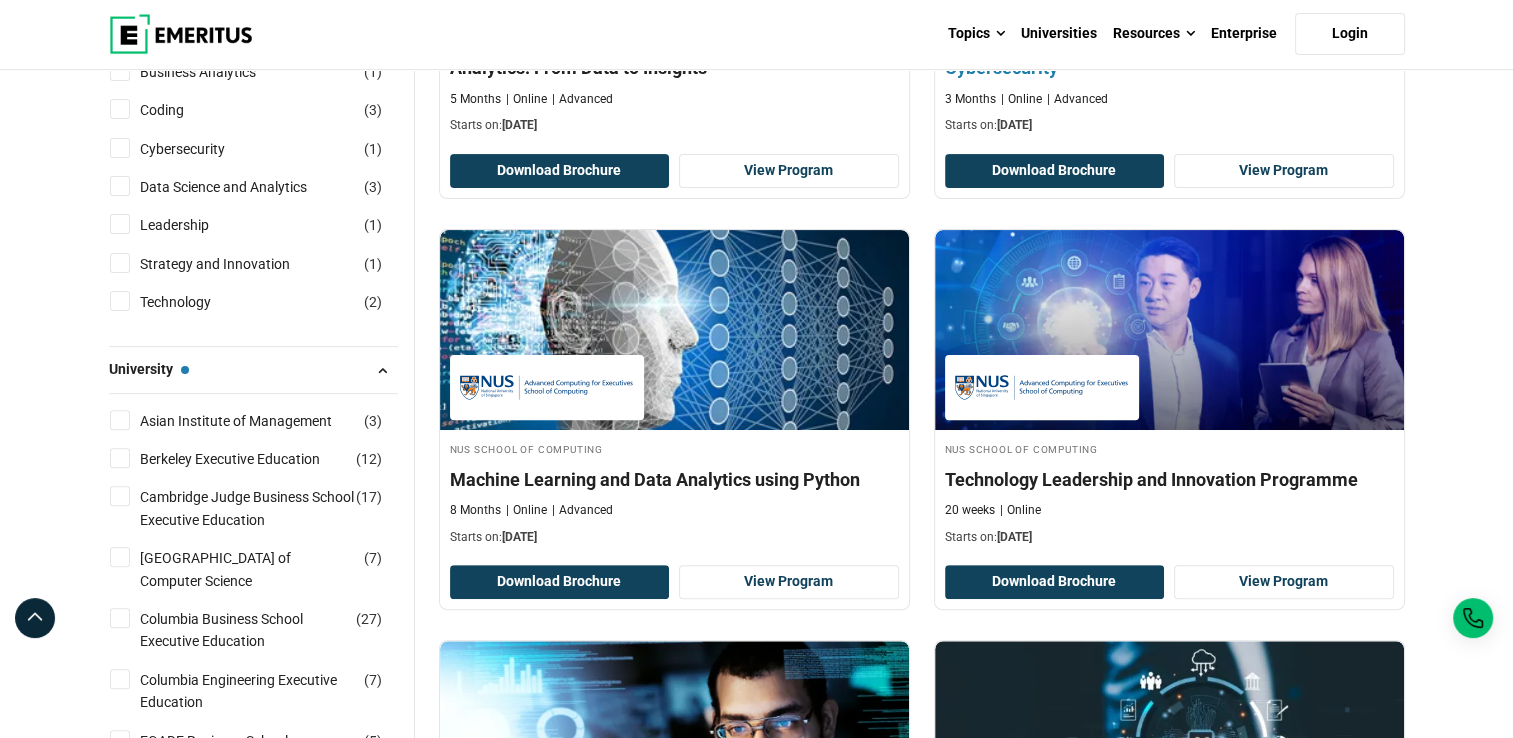 scroll, scrollTop: 700, scrollLeft: 0, axis: vertical 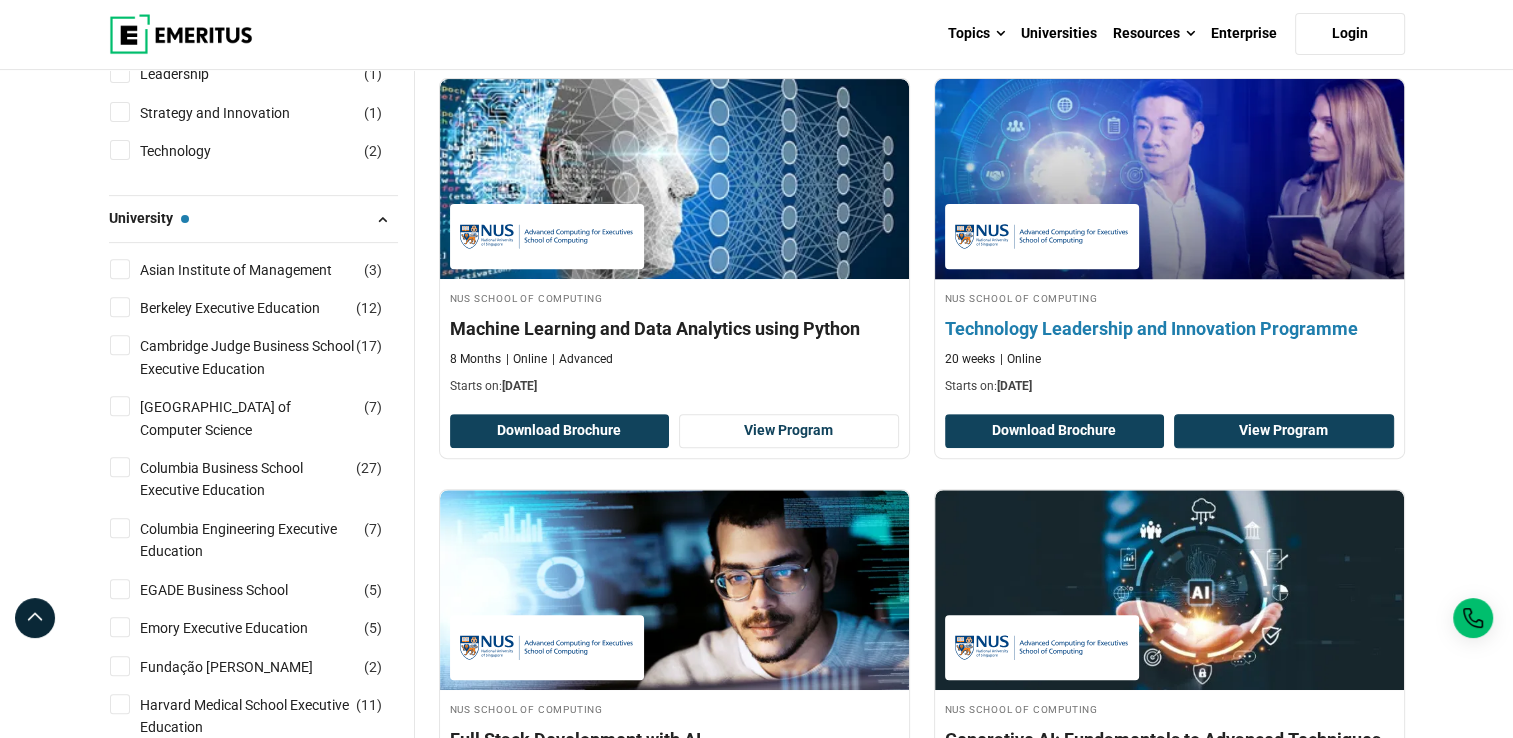 click on "View Program" at bounding box center [1284, 431] 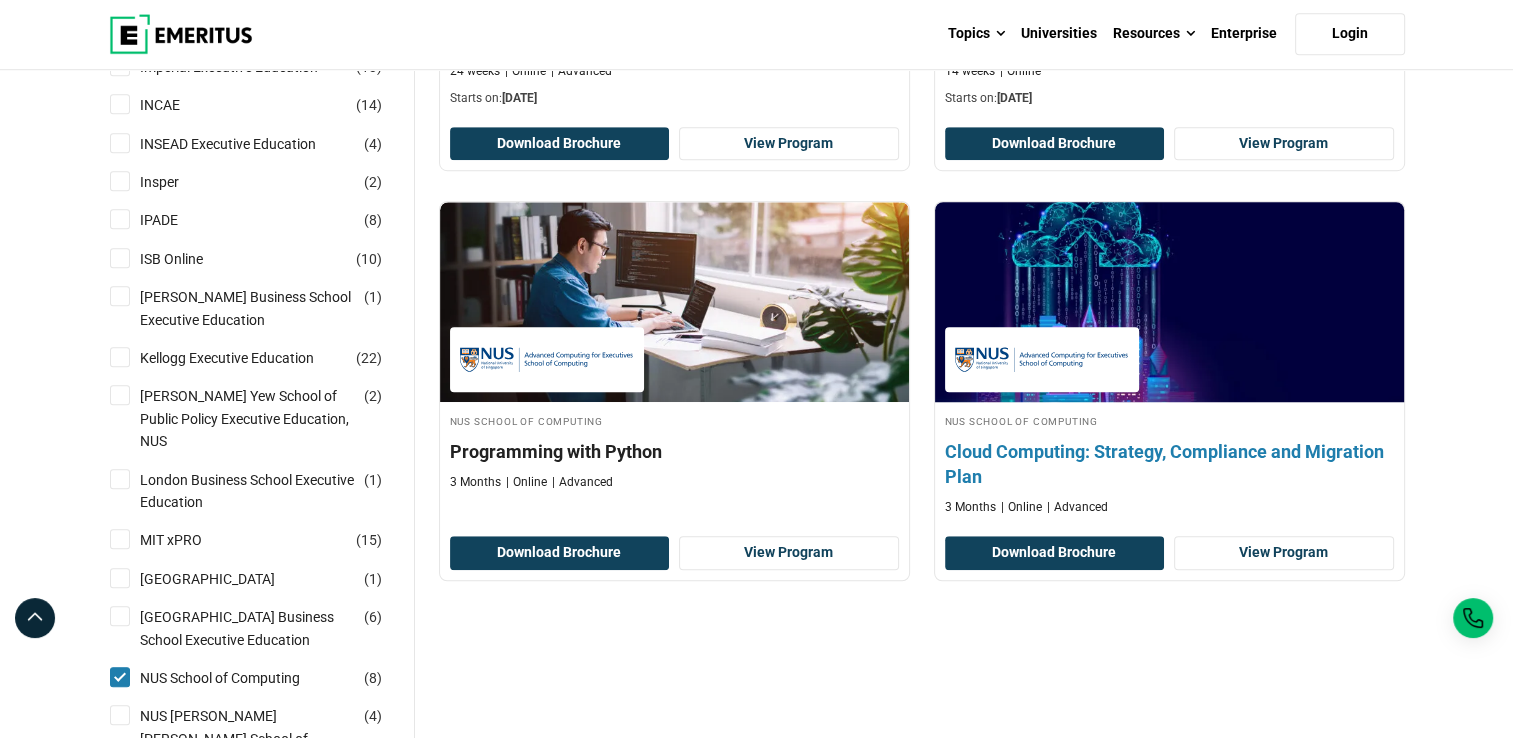 scroll, scrollTop: 1400, scrollLeft: 0, axis: vertical 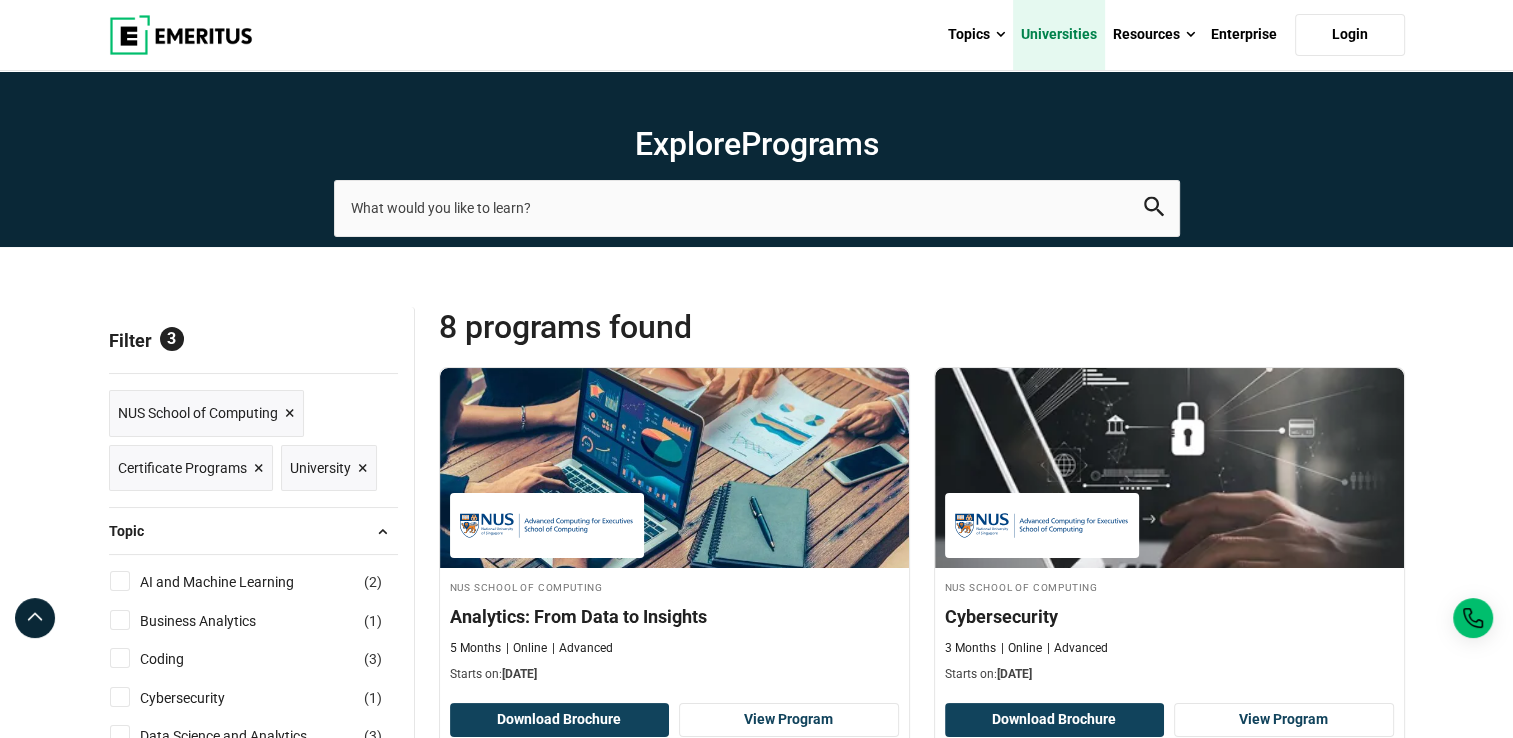 click on "Universities" at bounding box center [1059, 35] 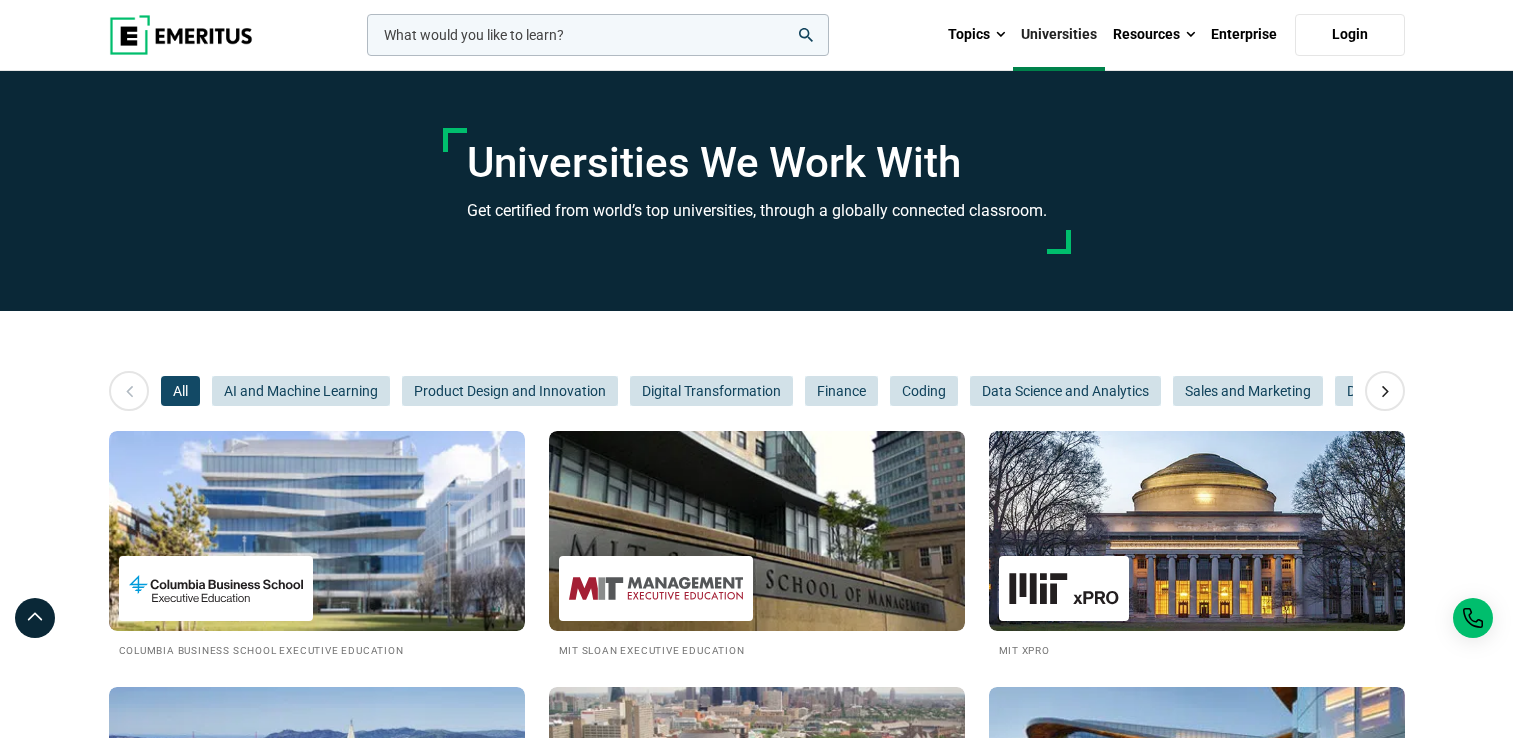 scroll, scrollTop: 0, scrollLeft: 0, axis: both 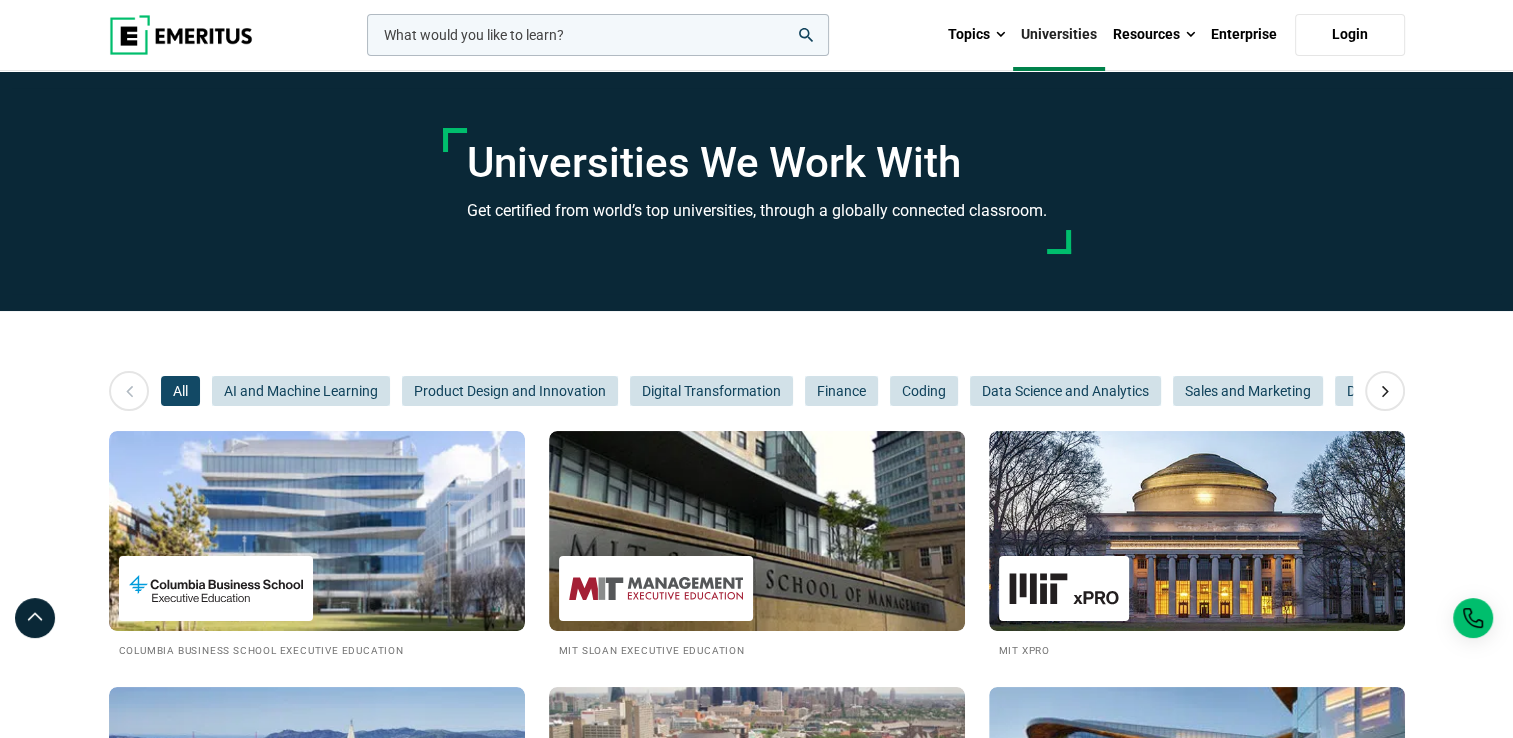click on "All
AI and Machine Learning
Product Design and Innovation
Digital Transformation
Finance
Coding
Data Science and Analytics
Sales and Marketing
Leadership" at bounding box center (757, 2335) 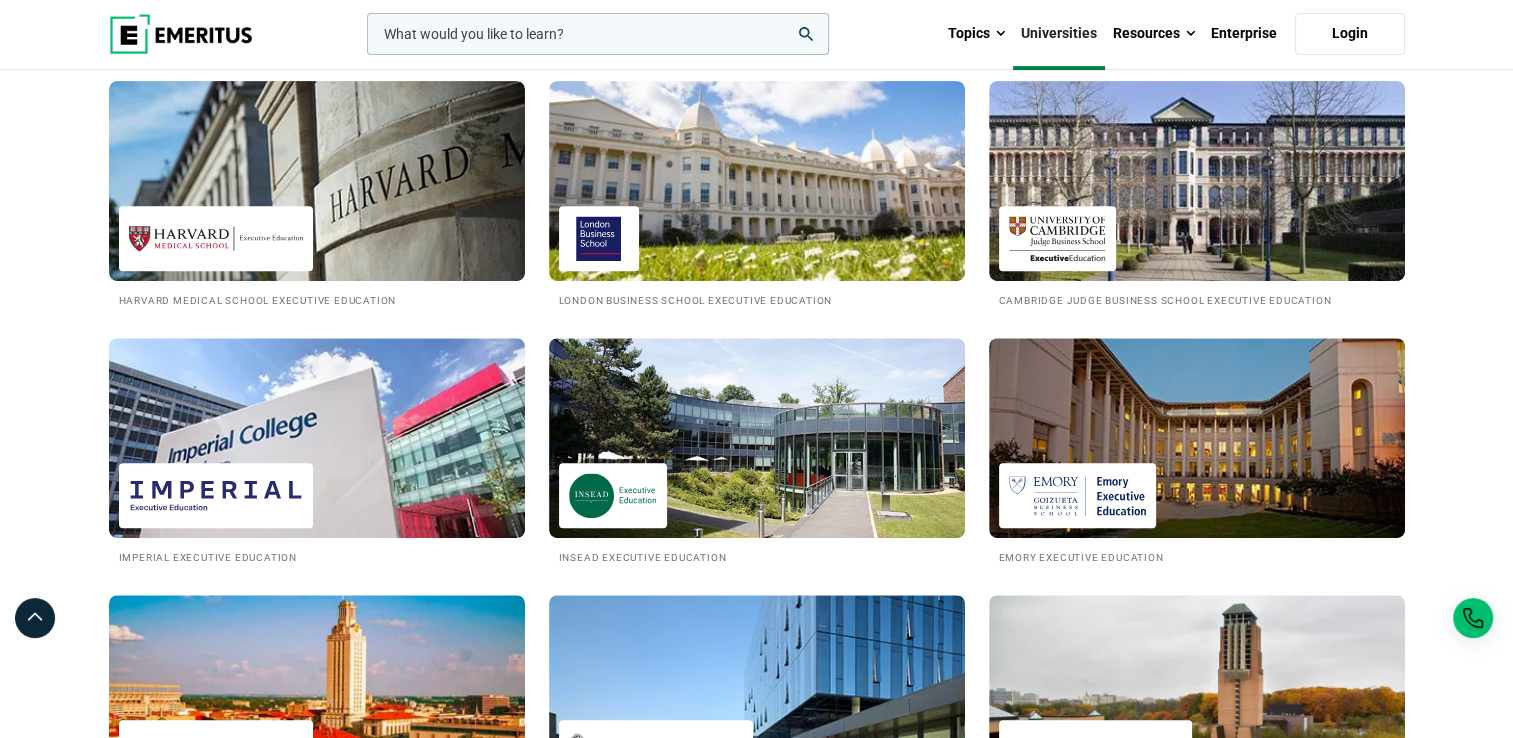scroll, scrollTop: 1600, scrollLeft: 0, axis: vertical 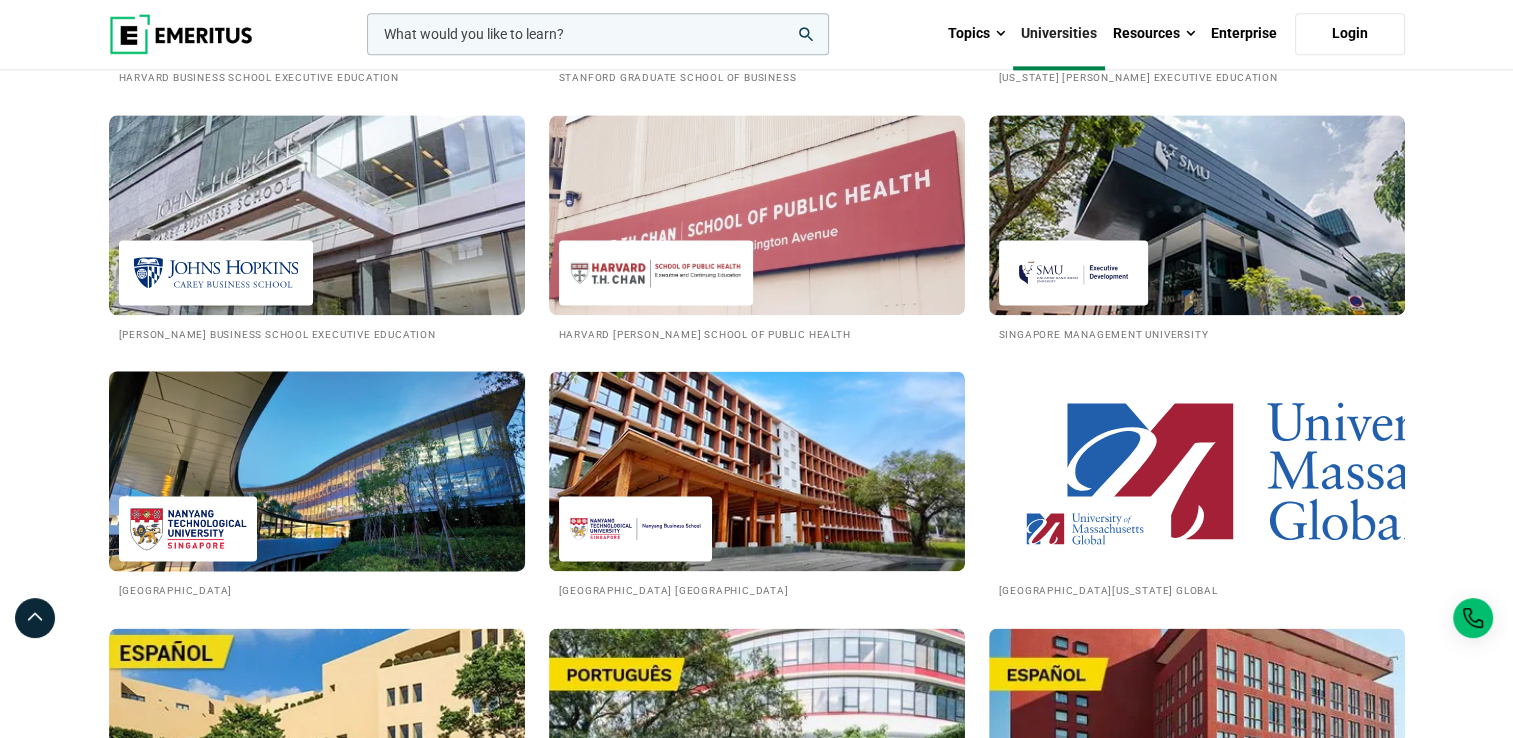 click at bounding box center [317, 471] 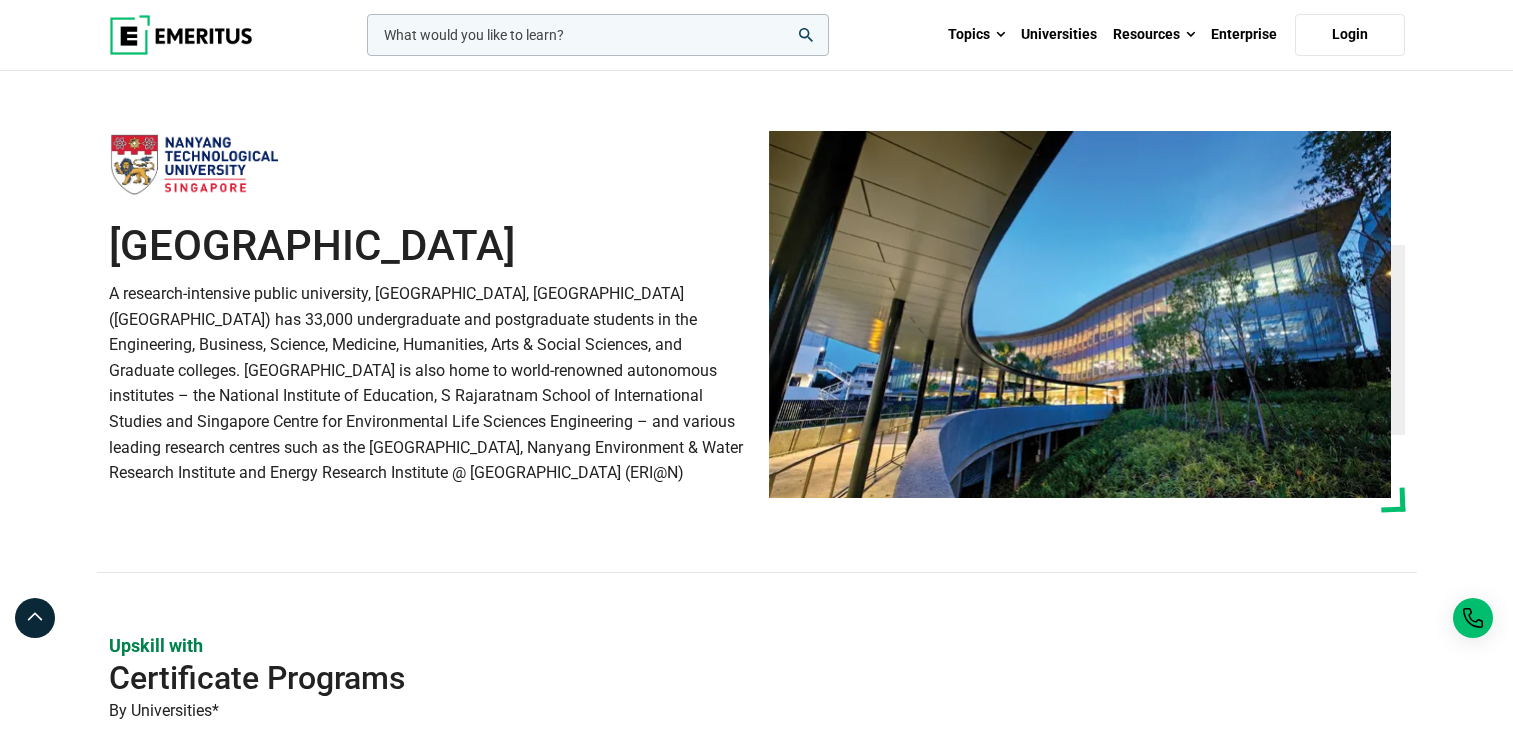 scroll, scrollTop: 0, scrollLeft: 0, axis: both 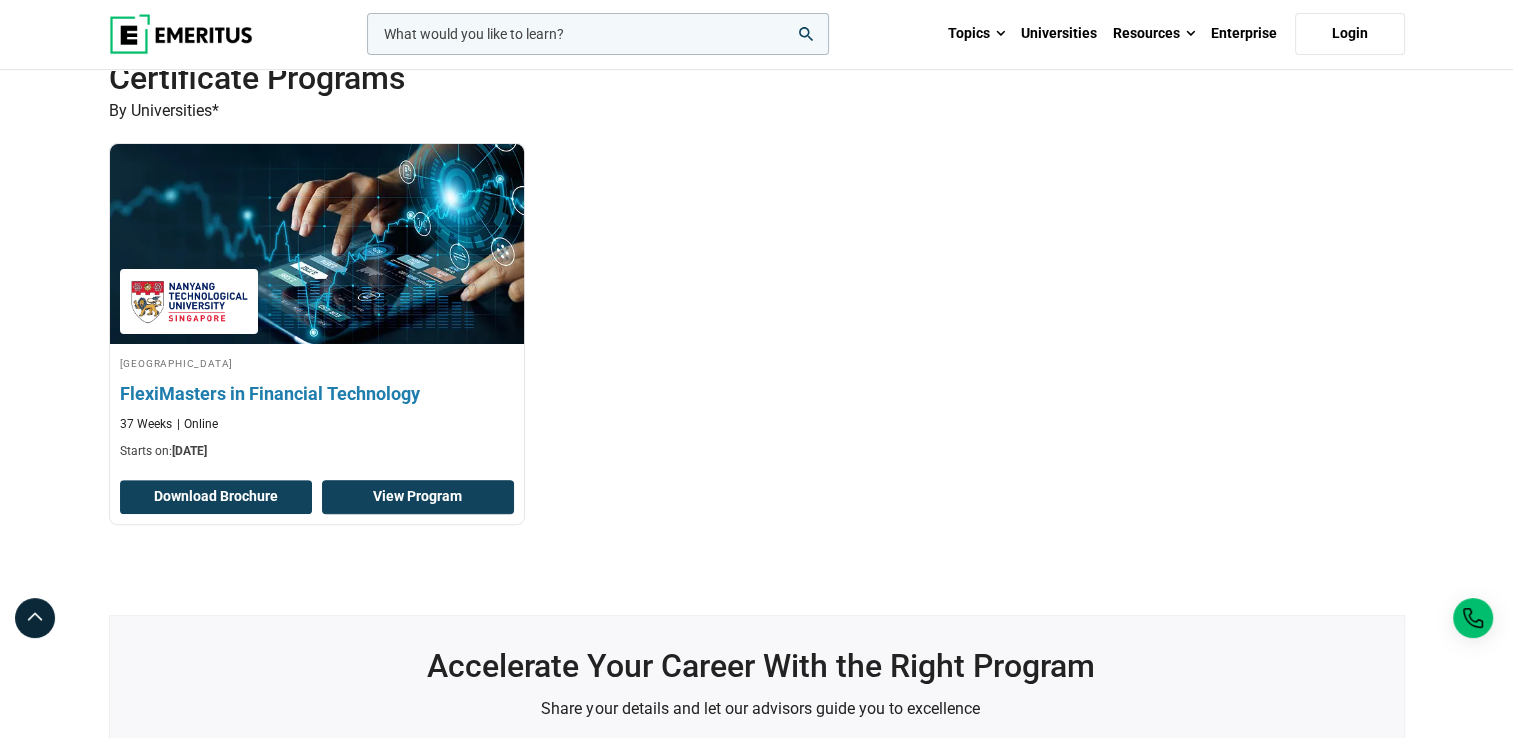 click on "View Program" at bounding box center (418, 497) 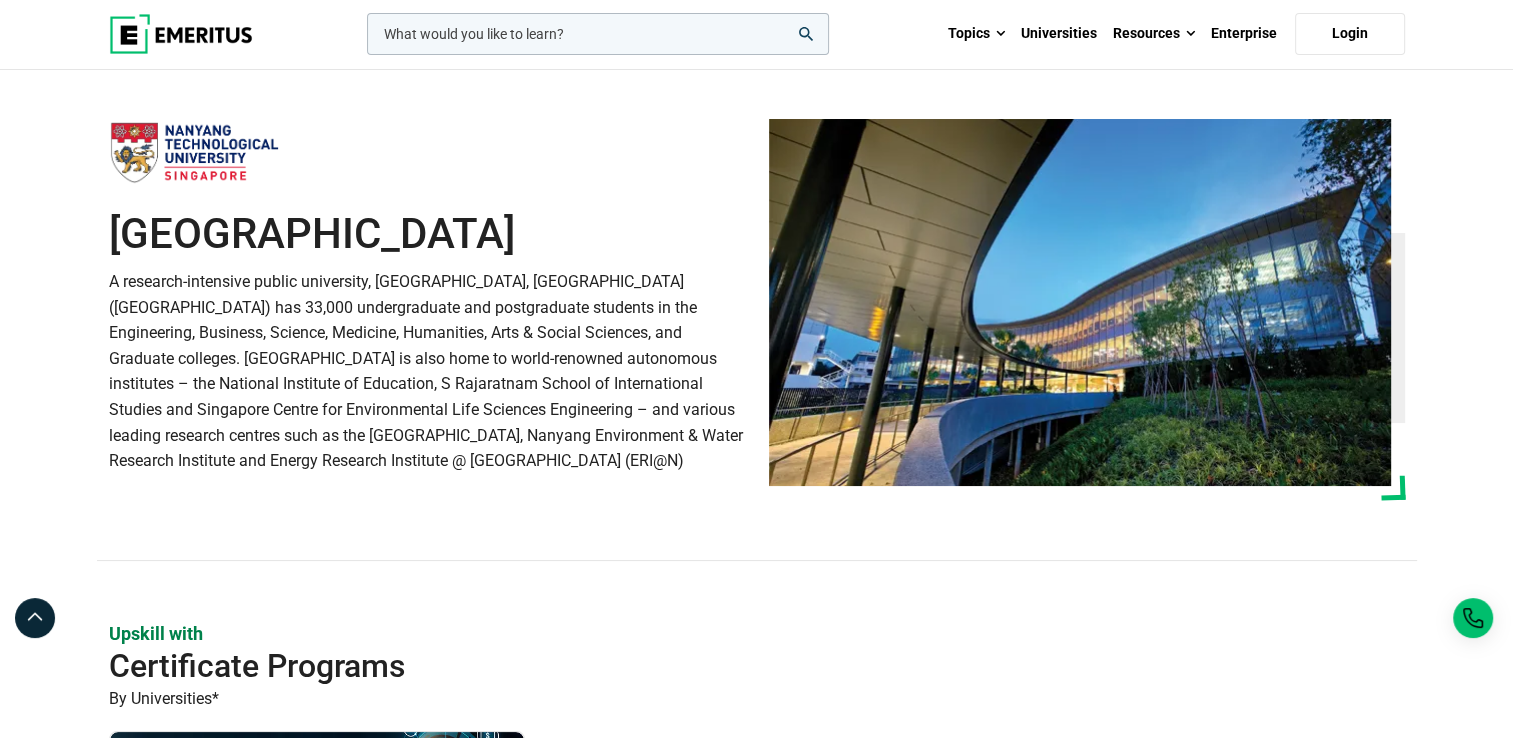 scroll, scrollTop: 0, scrollLeft: 0, axis: both 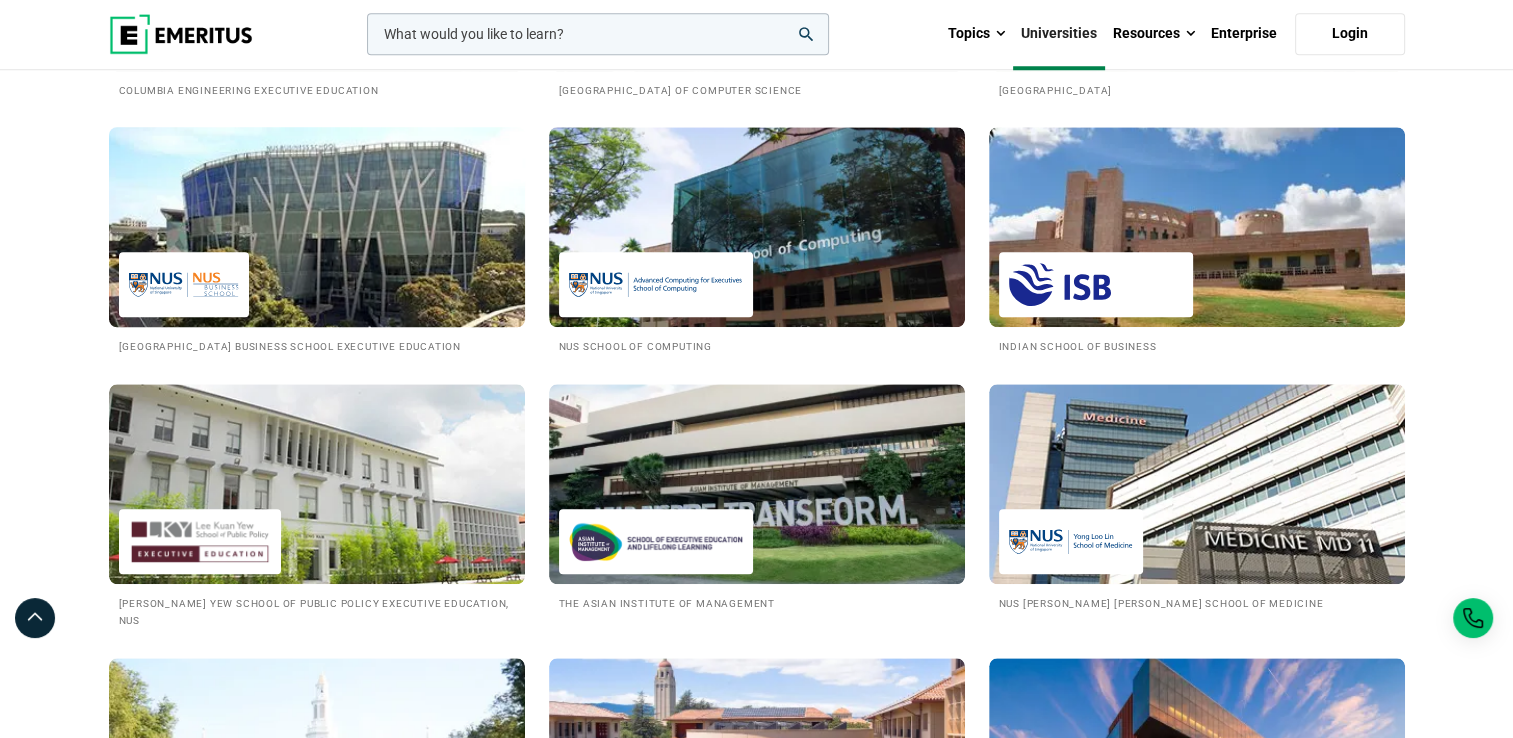 drag, startPoint x: 346, startPoint y: 278, endPoint x: 384, endPoint y: 283, distance: 38.327538 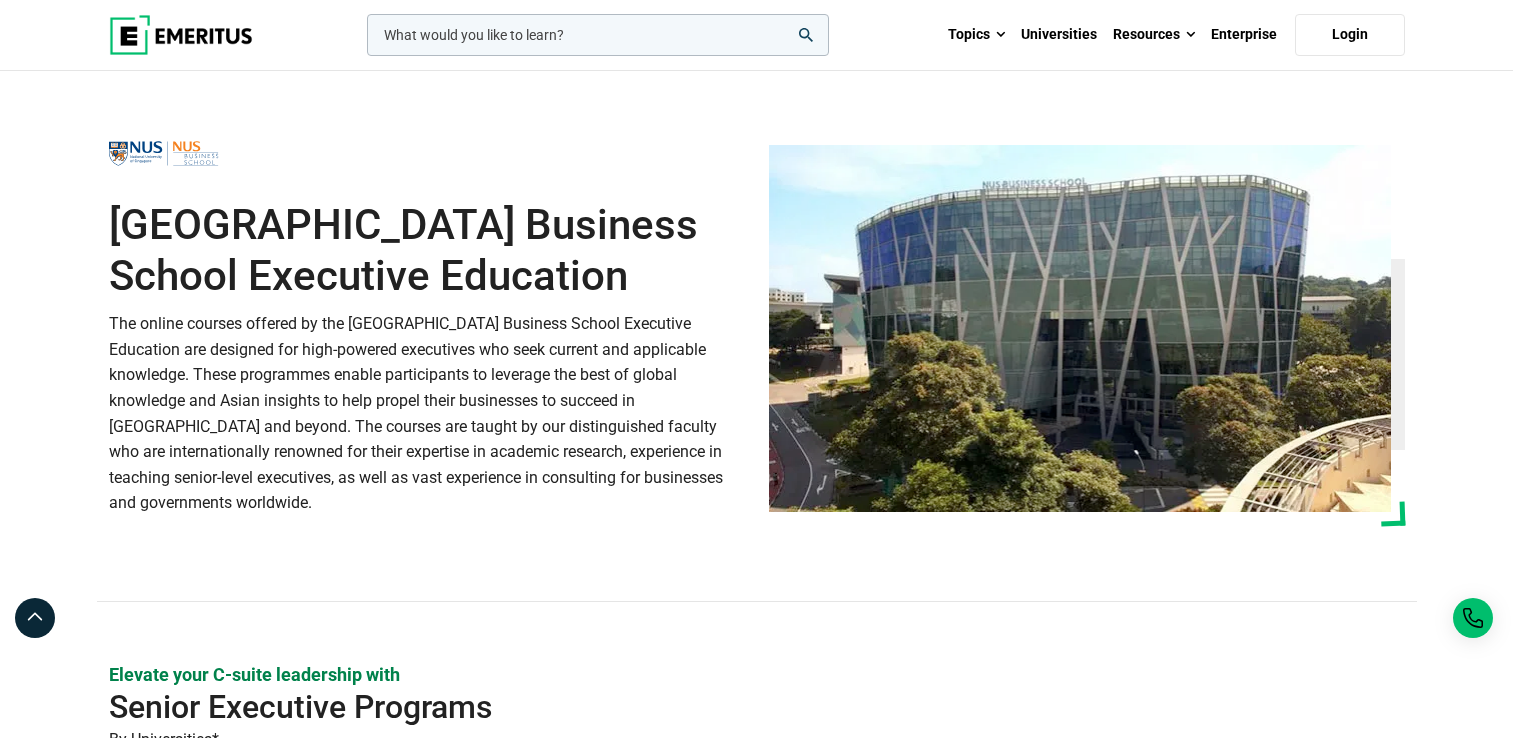 scroll, scrollTop: 593, scrollLeft: 0, axis: vertical 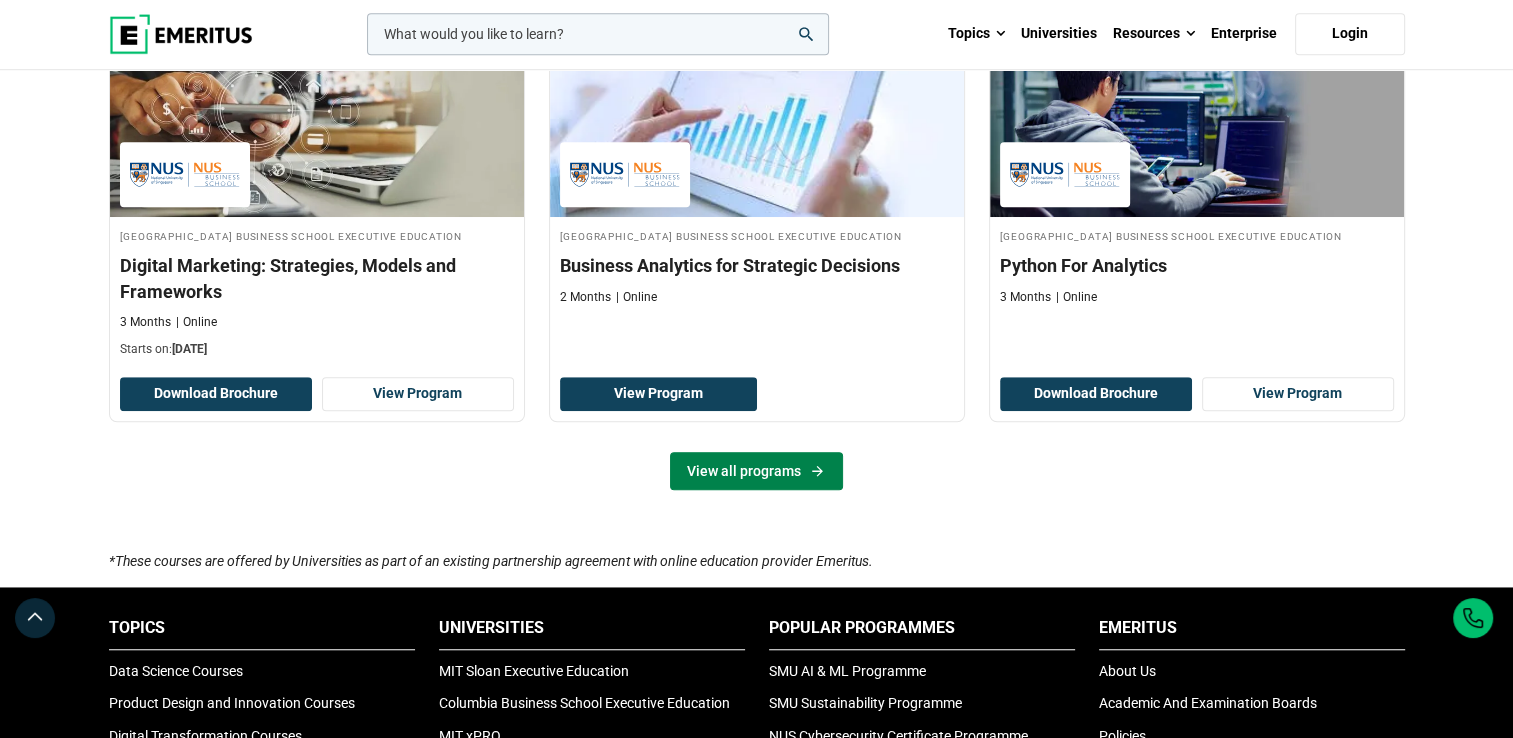 click on "View all programs" at bounding box center (756, 471) 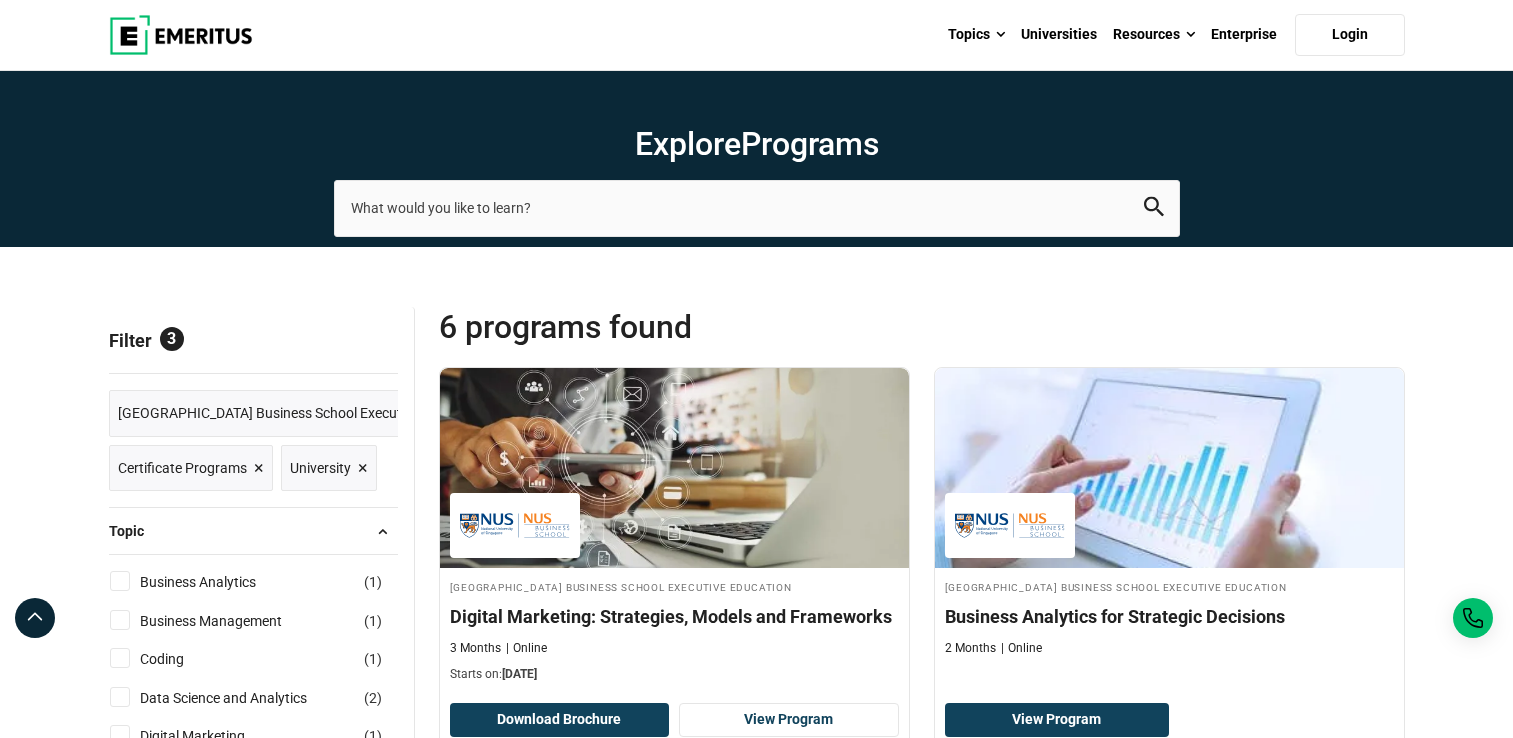 scroll, scrollTop: 0, scrollLeft: 0, axis: both 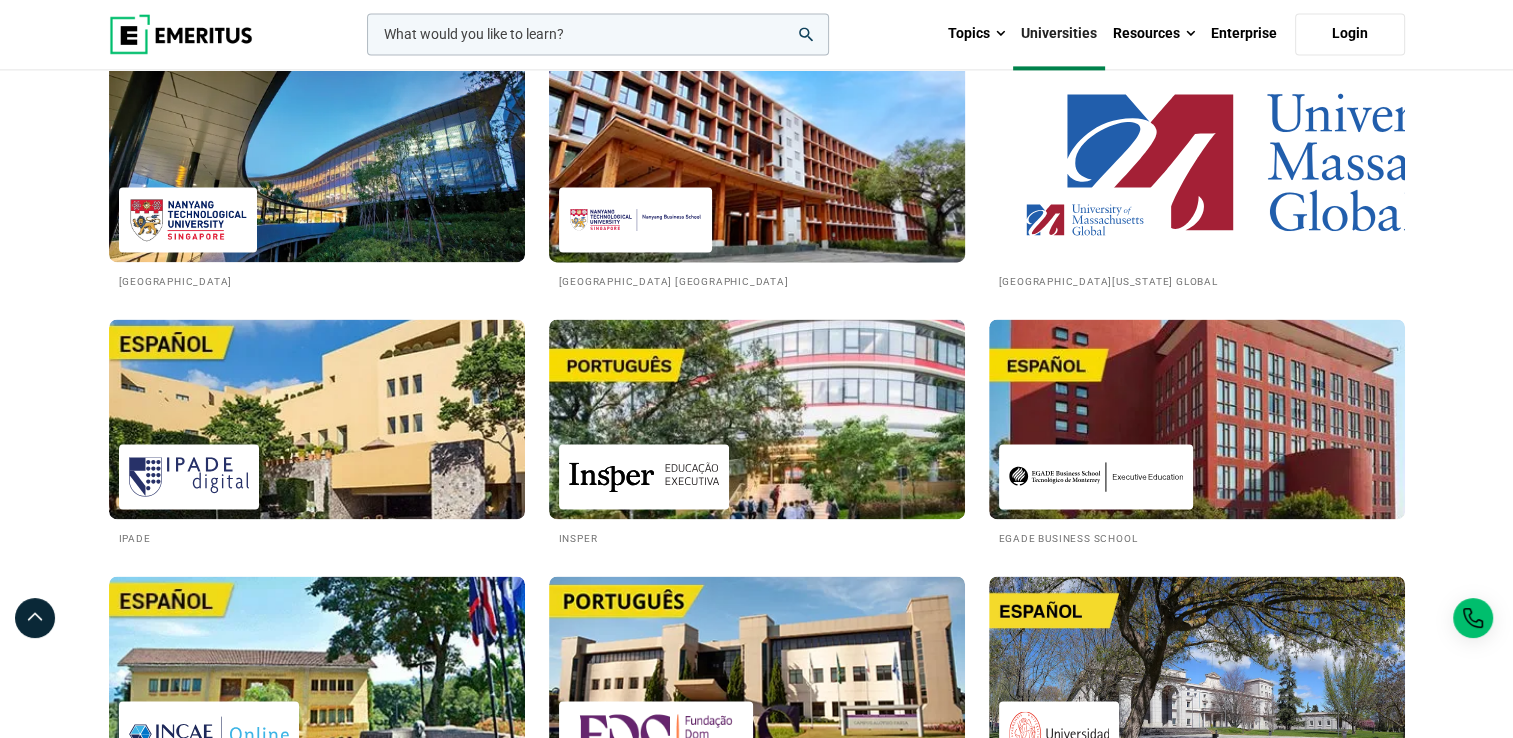 click at bounding box center [757, 162] 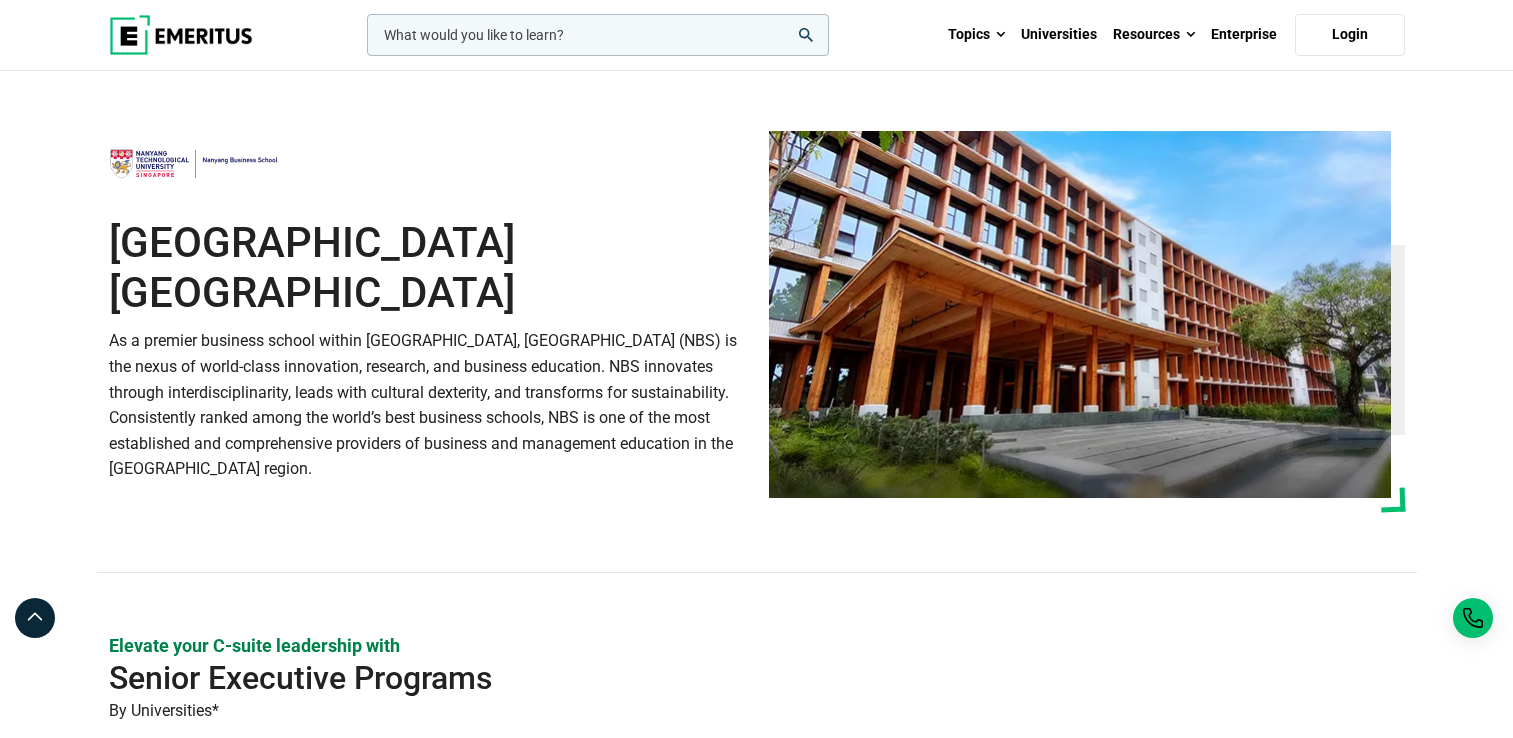 scroll, scrollTop: 800, scrollLeft: 0, axis: vertical 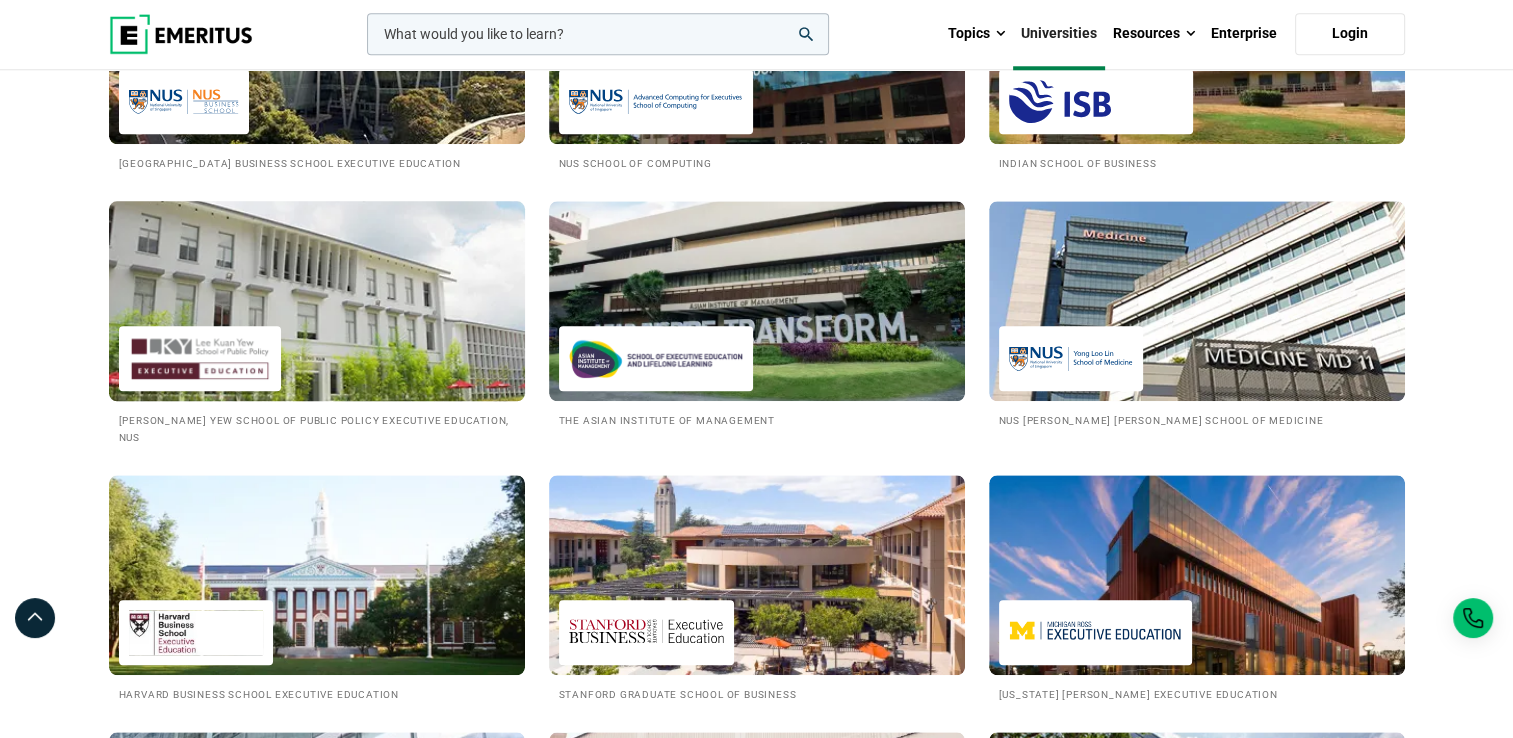 click at bounding box center (317, 301) 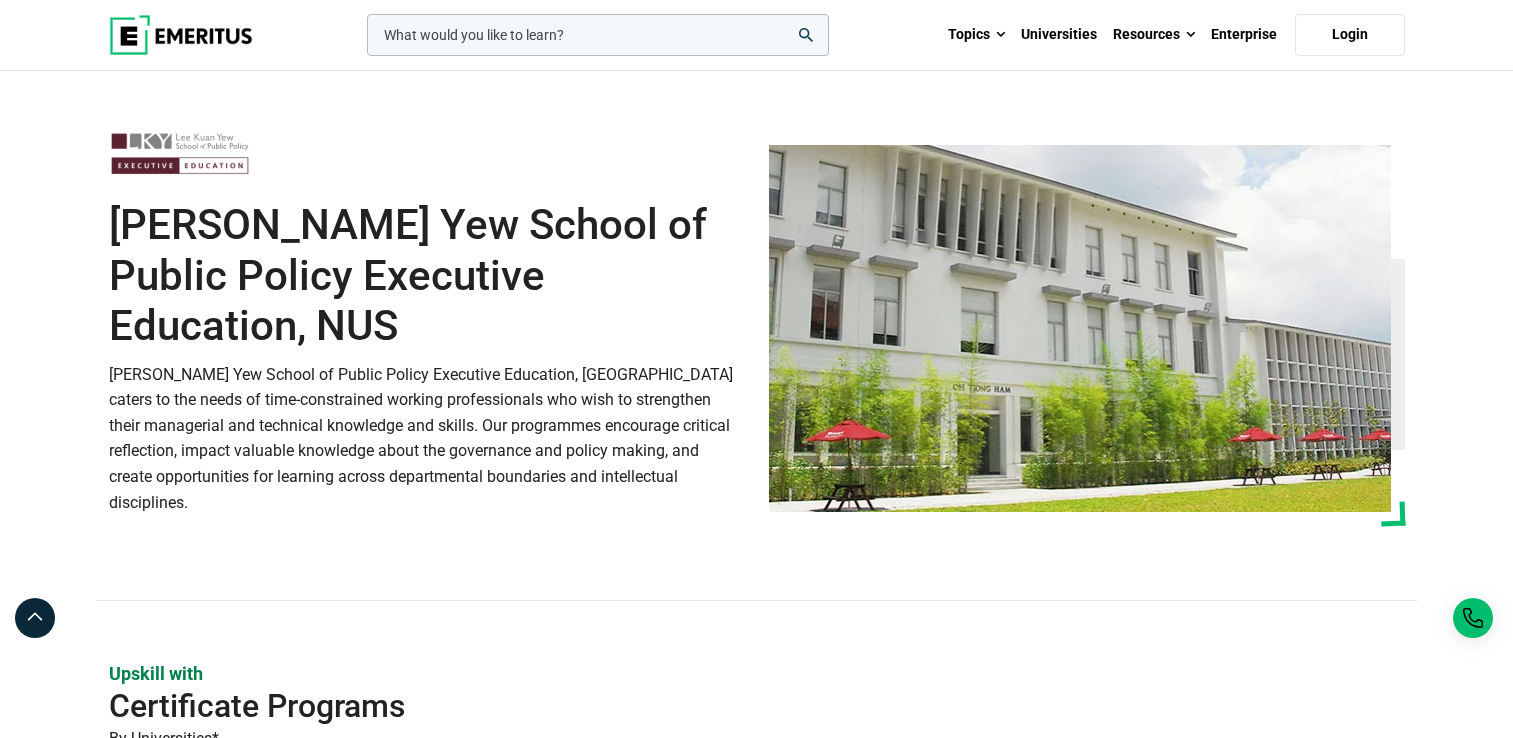 scroll, scrollTop: 84, scrollLeft: 0, axis: vertical 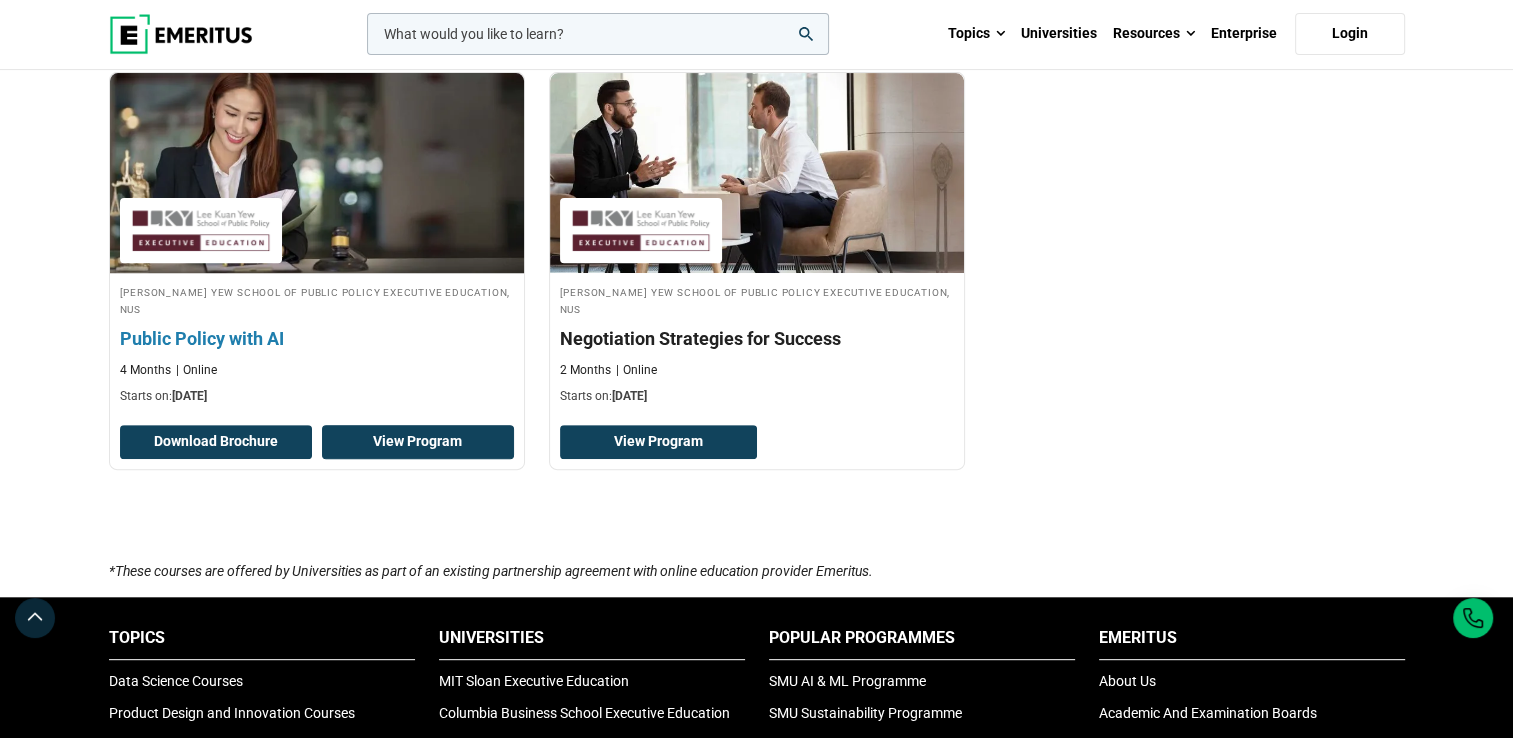 click on "View Program" at bounding box center (418, 442) 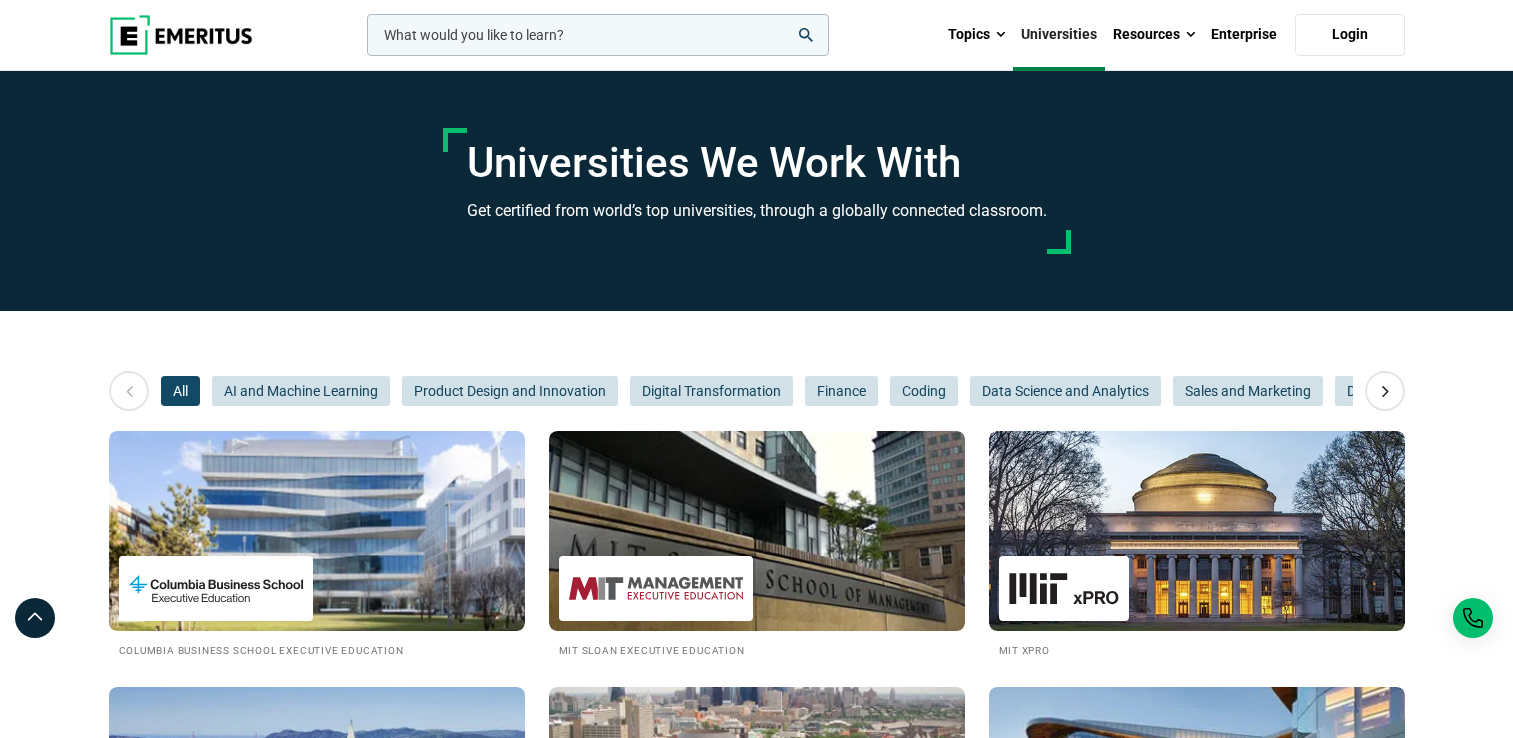 scroll, scrollTop: 2303, scrollLeft: 0, axis: vertical 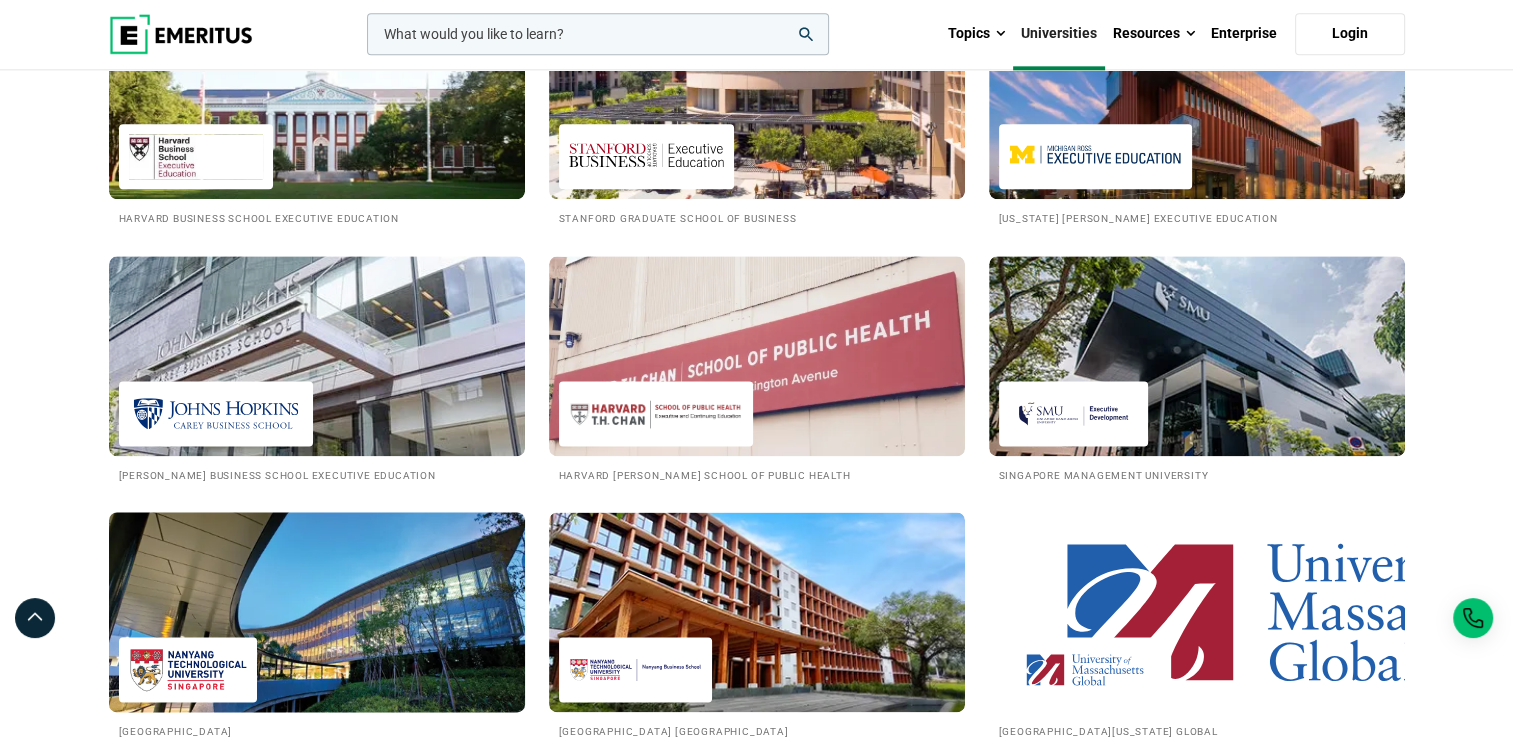click at bounding box center [317, 612] 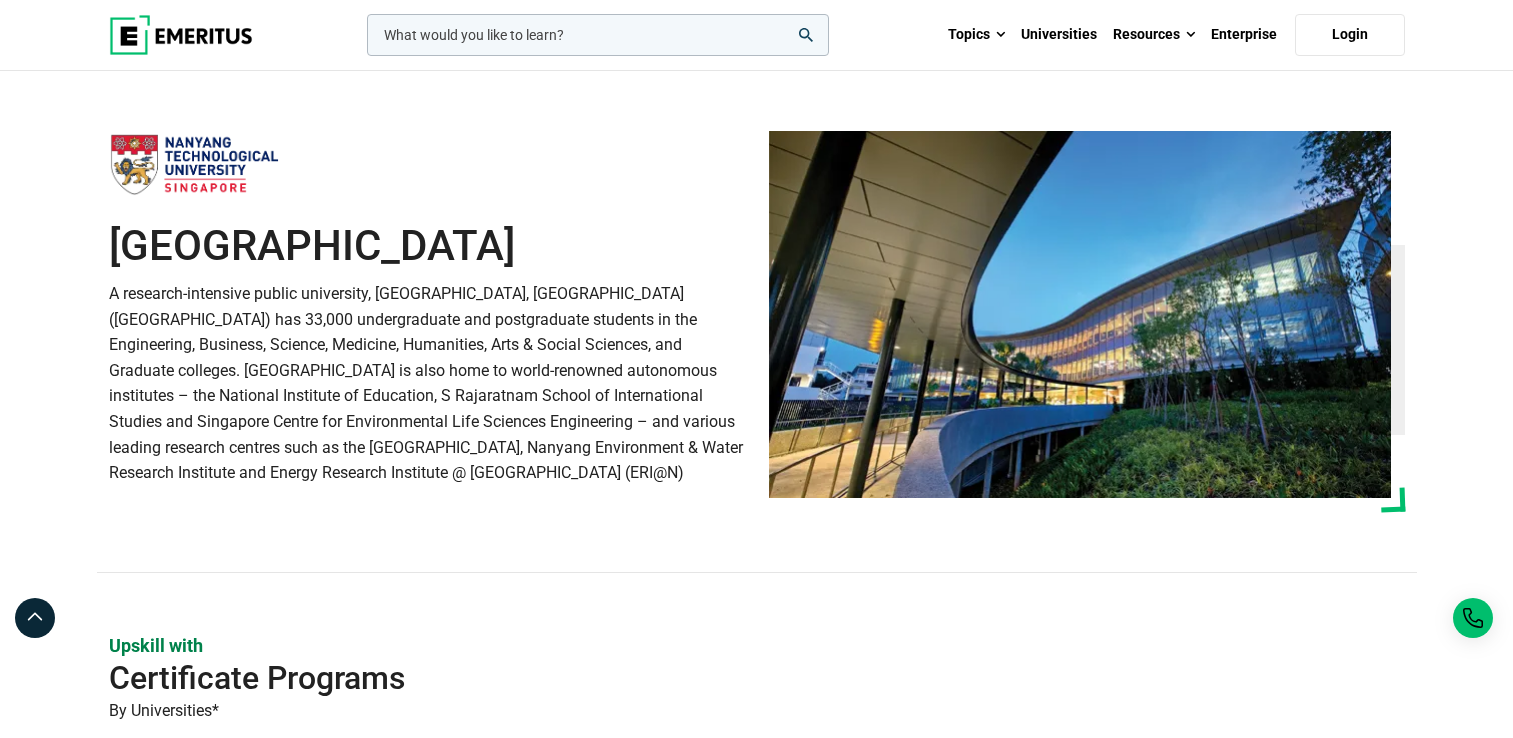 scroll, scrollTop: 0, scrollLeft: 0, axis: both 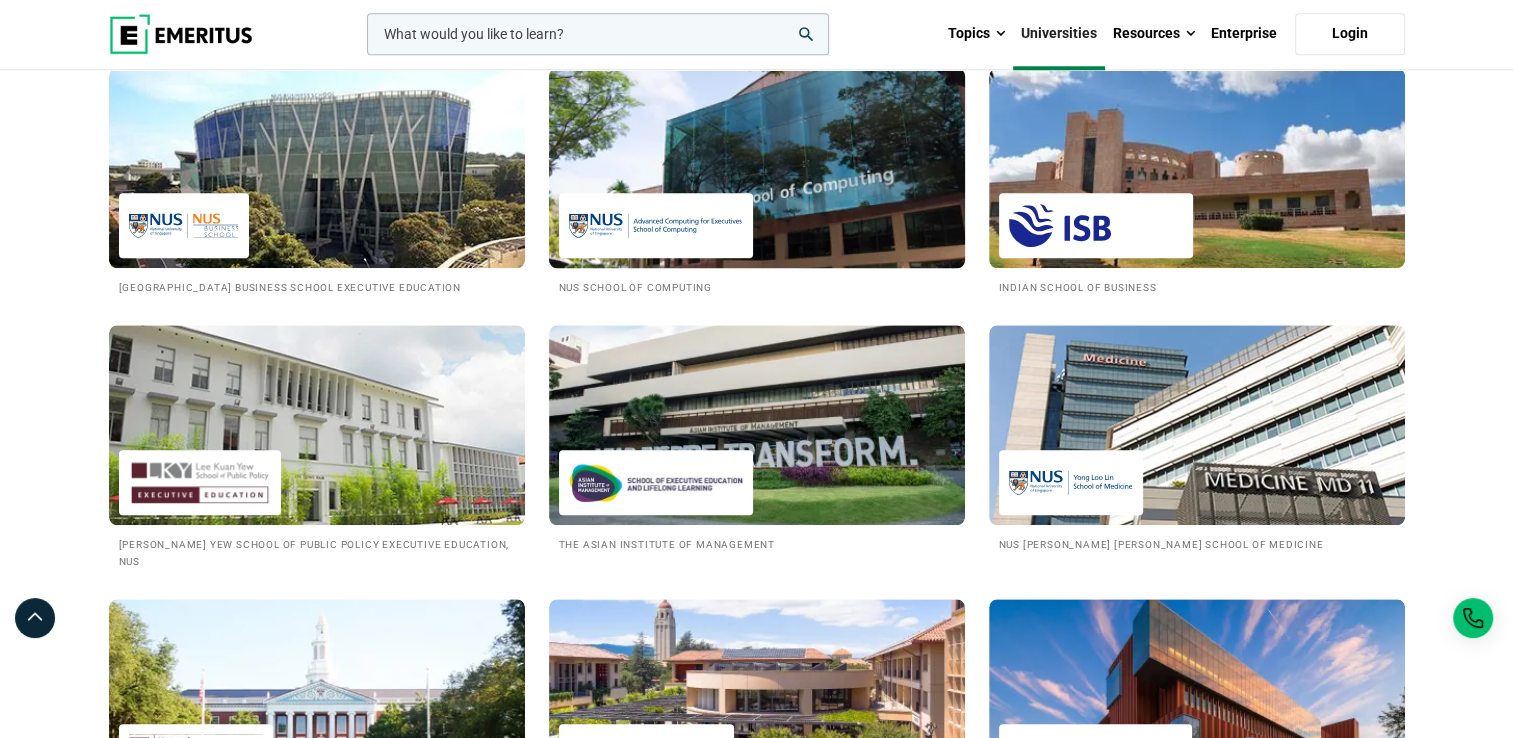click at bounding box center [656, 225] 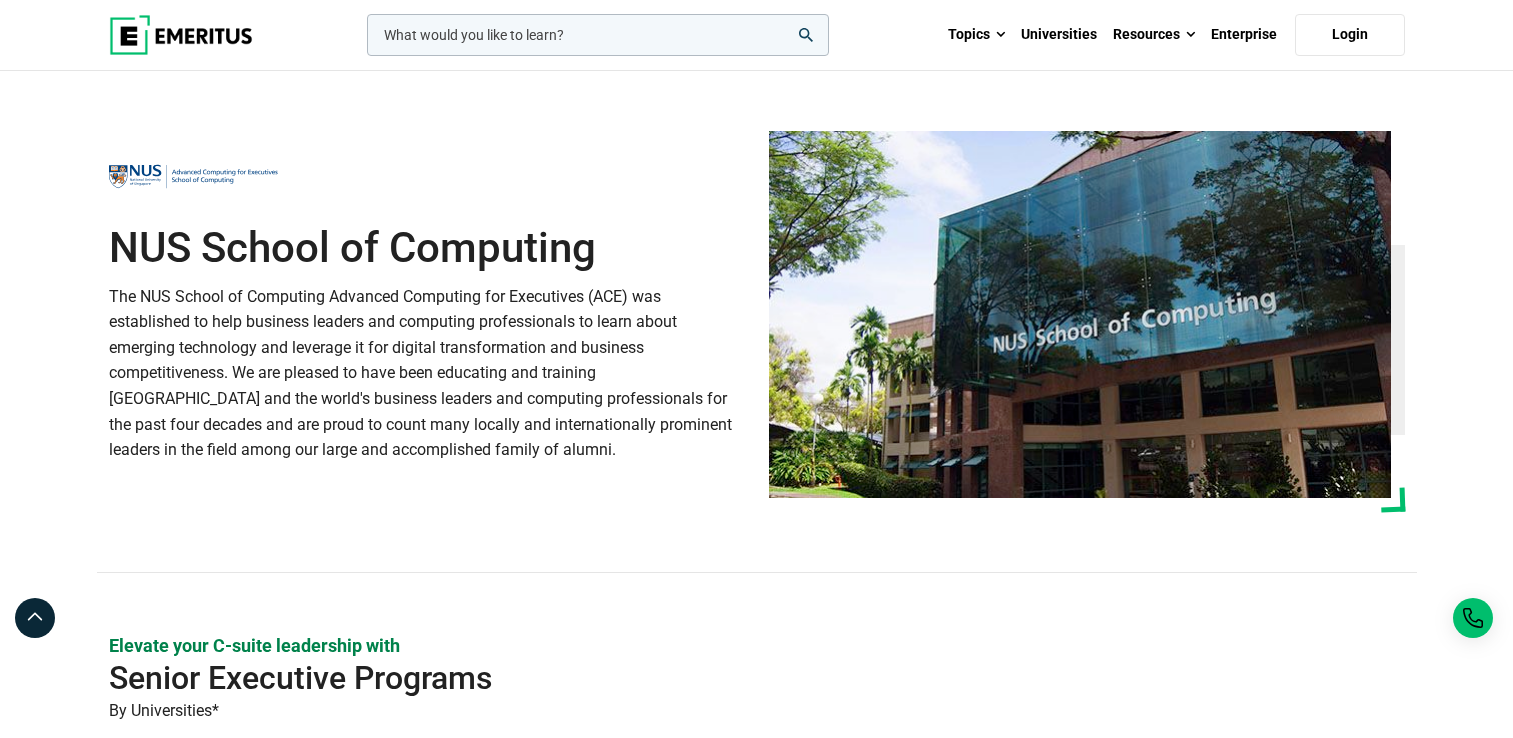 scroll, scrollTop: 0, scrollLeft: 0, axis: both 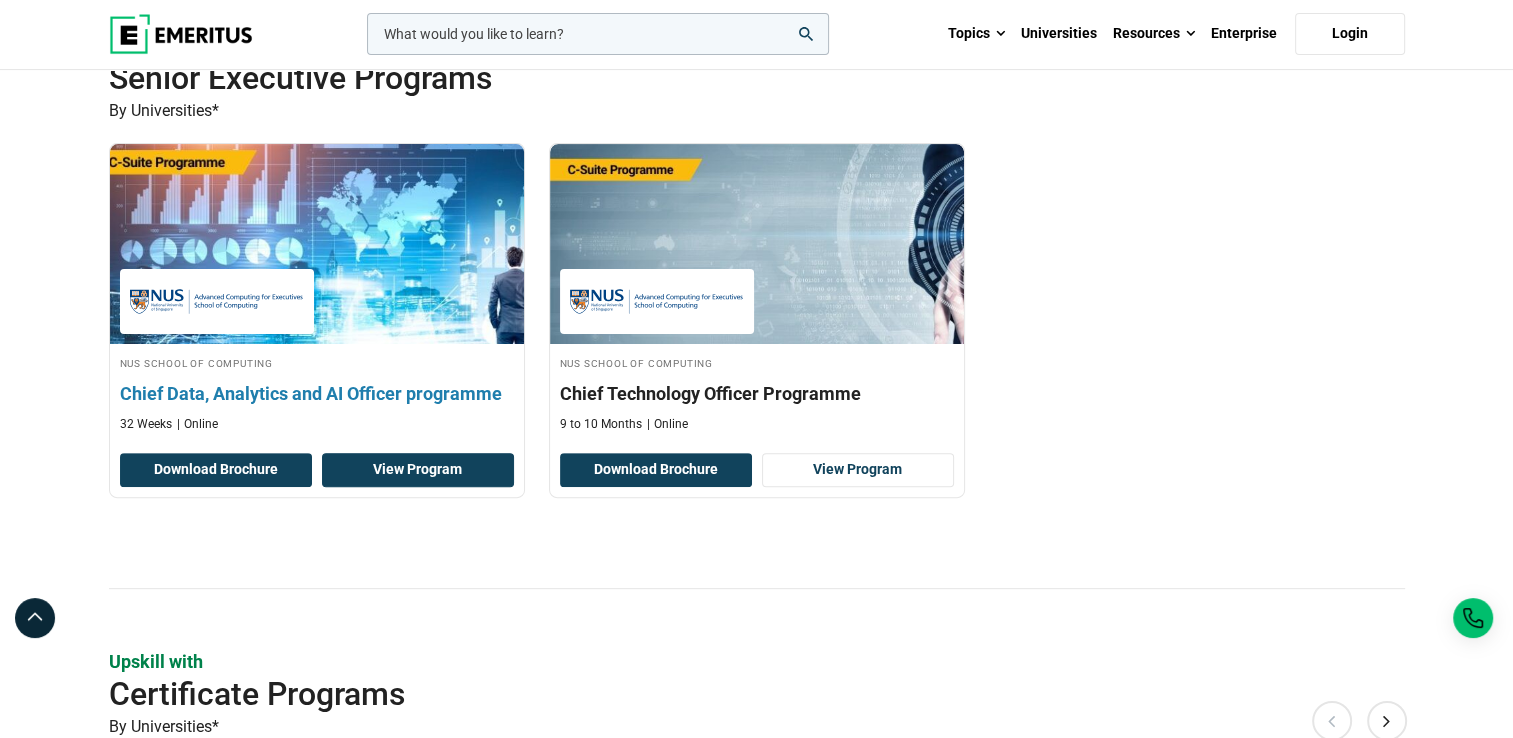 click on "View Program" at bounding box center (418, 470) 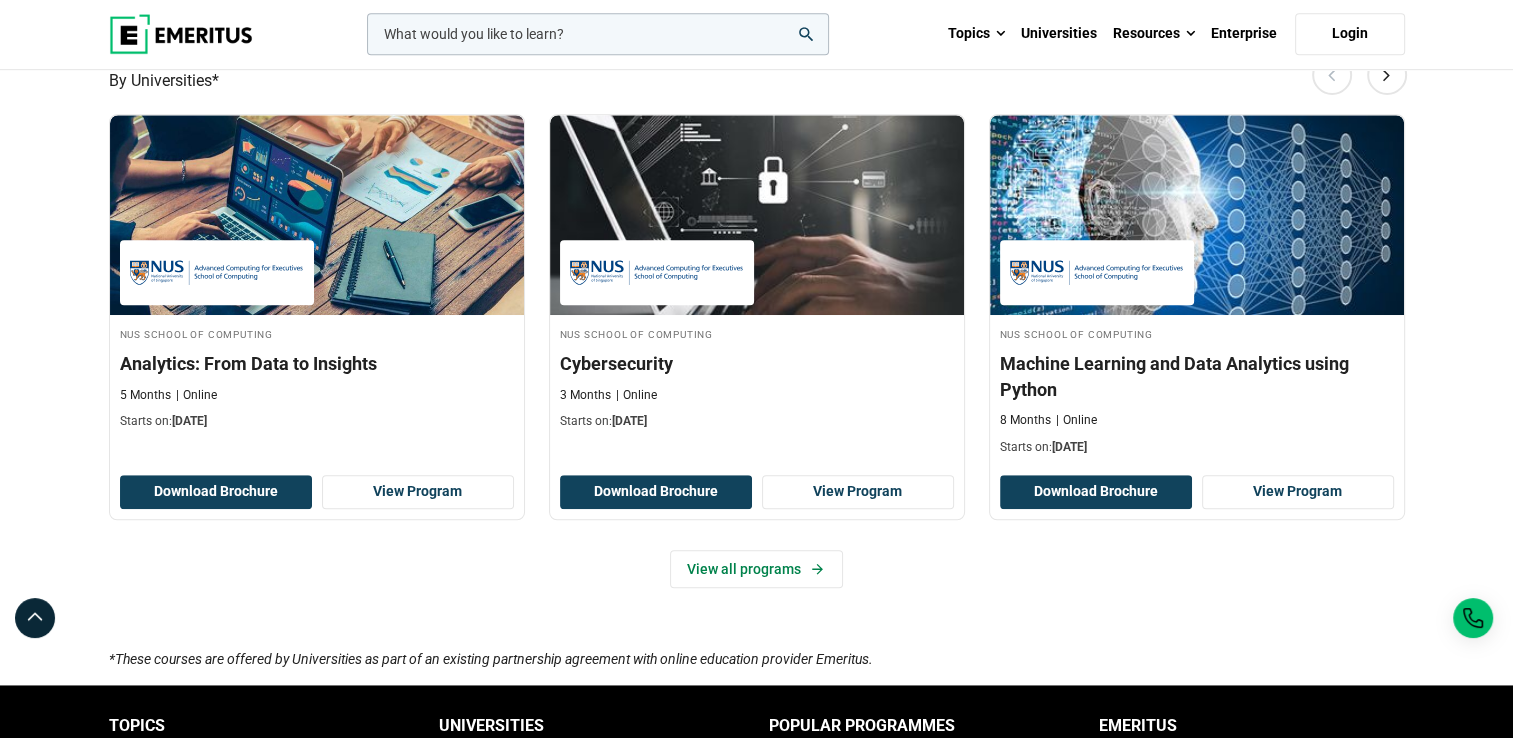 scroll, scrollTop: 1300, scrollLeft: 0, axis: vertical 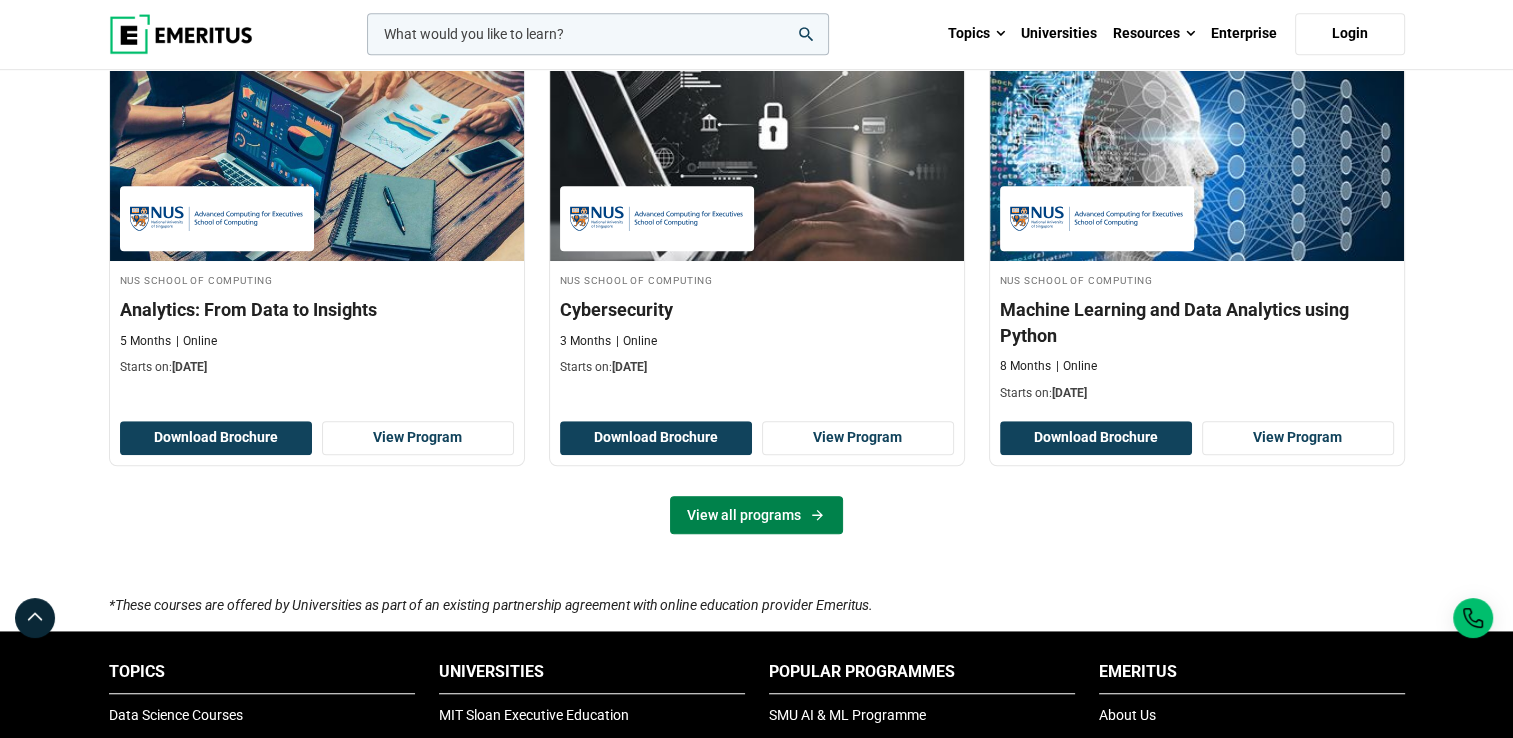 click on "View all programs" at bounding box center [756, 515] 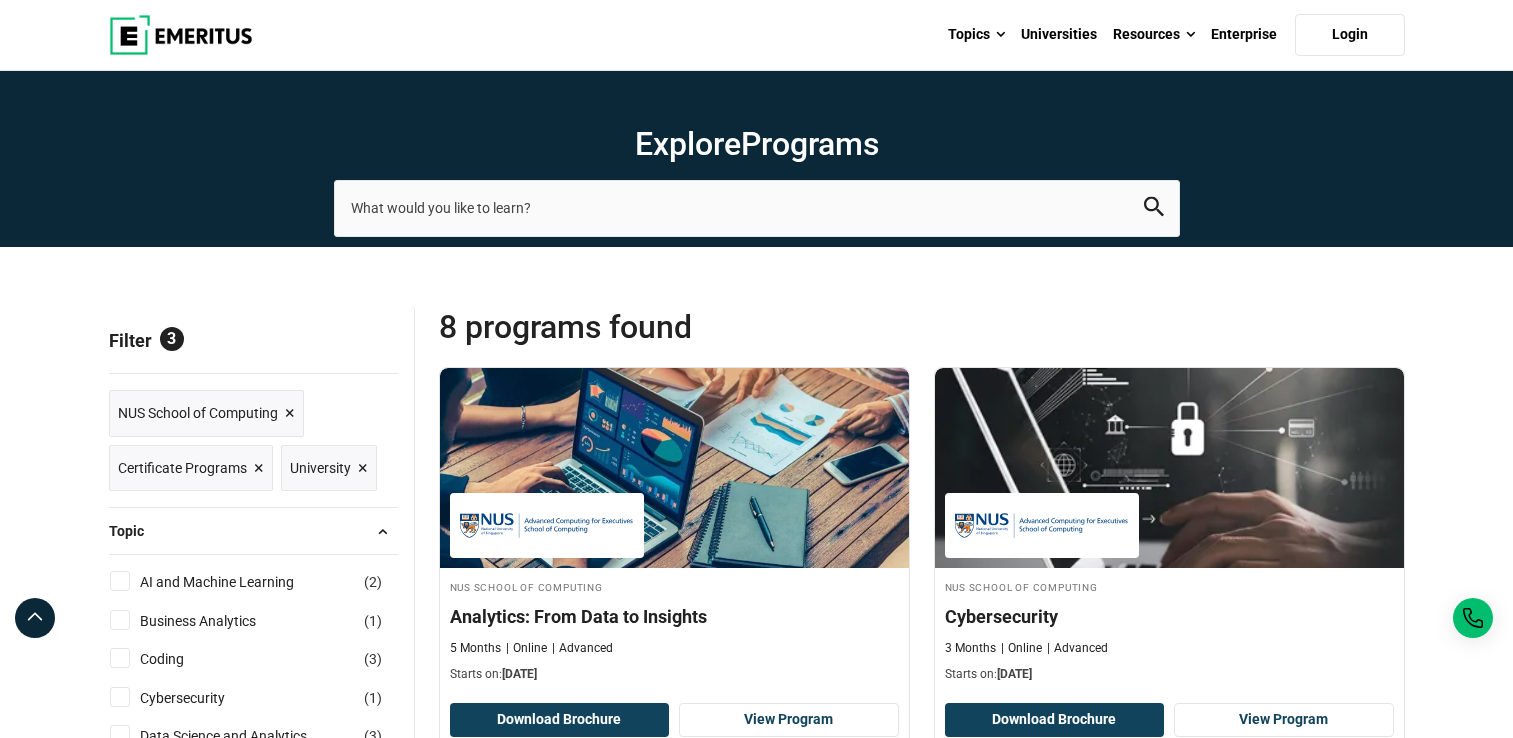 scroll, scrollTop: 700, scrollLeft: 0, axis: vertical 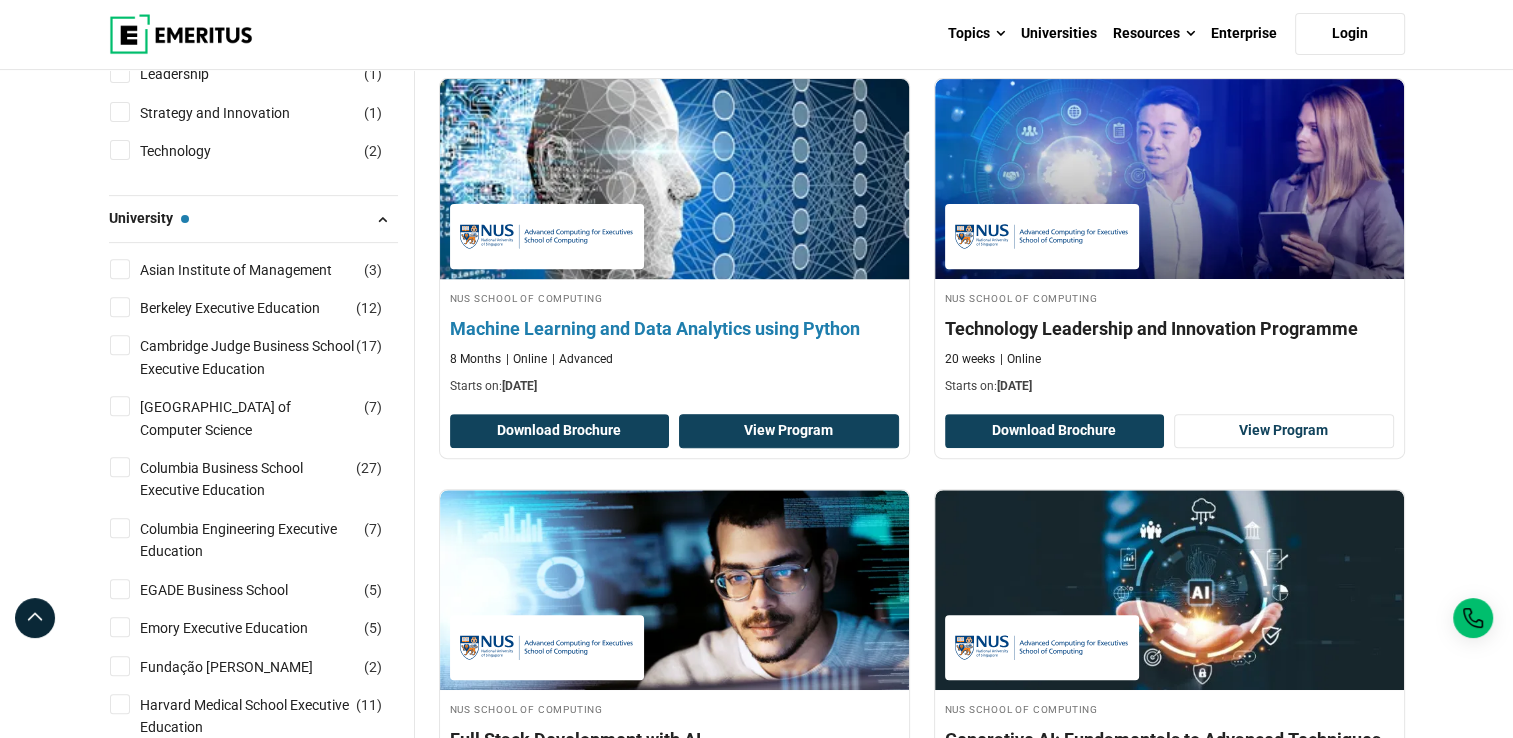 click on "View Program" at bounding box center (789, 431) 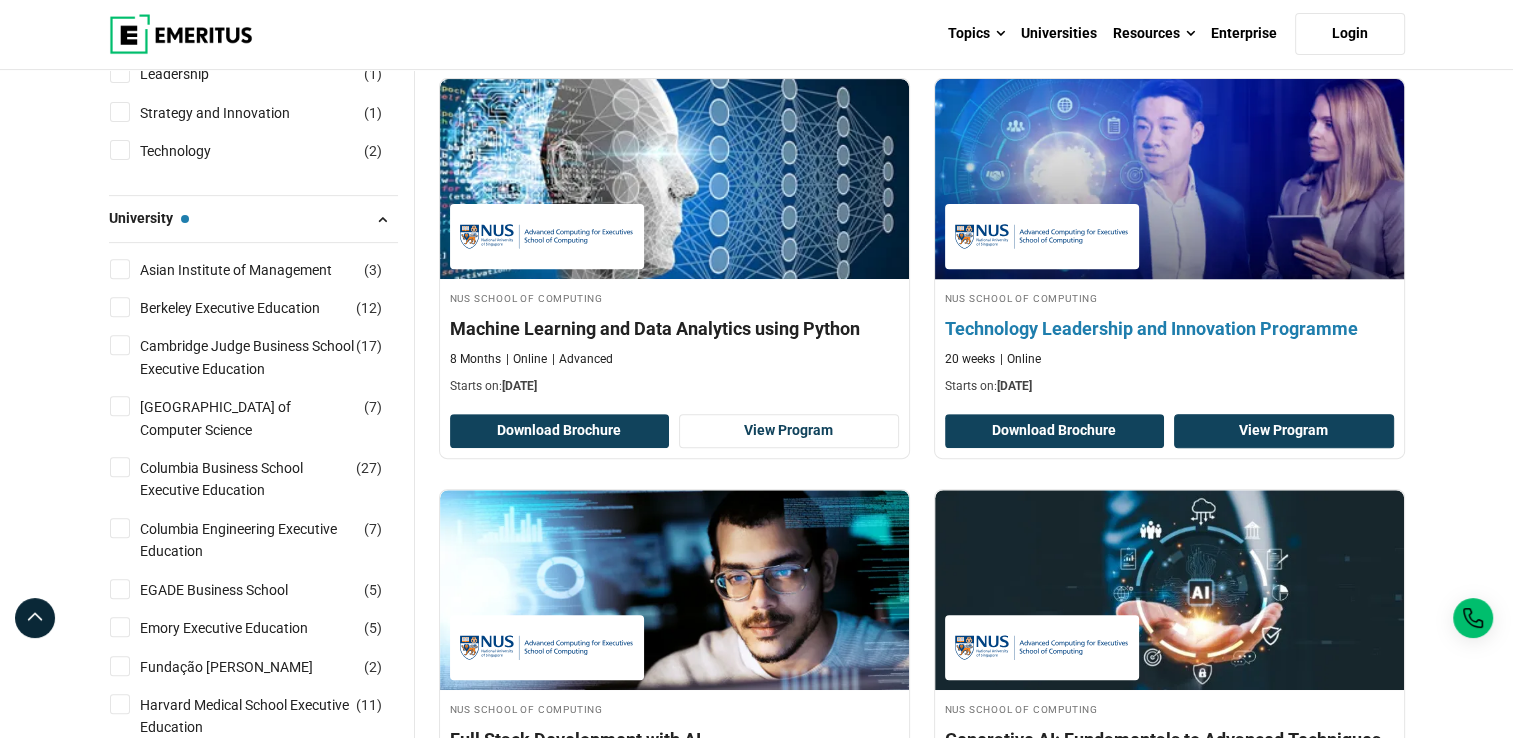 click on "View Program" at bounding box center (1284, 431) 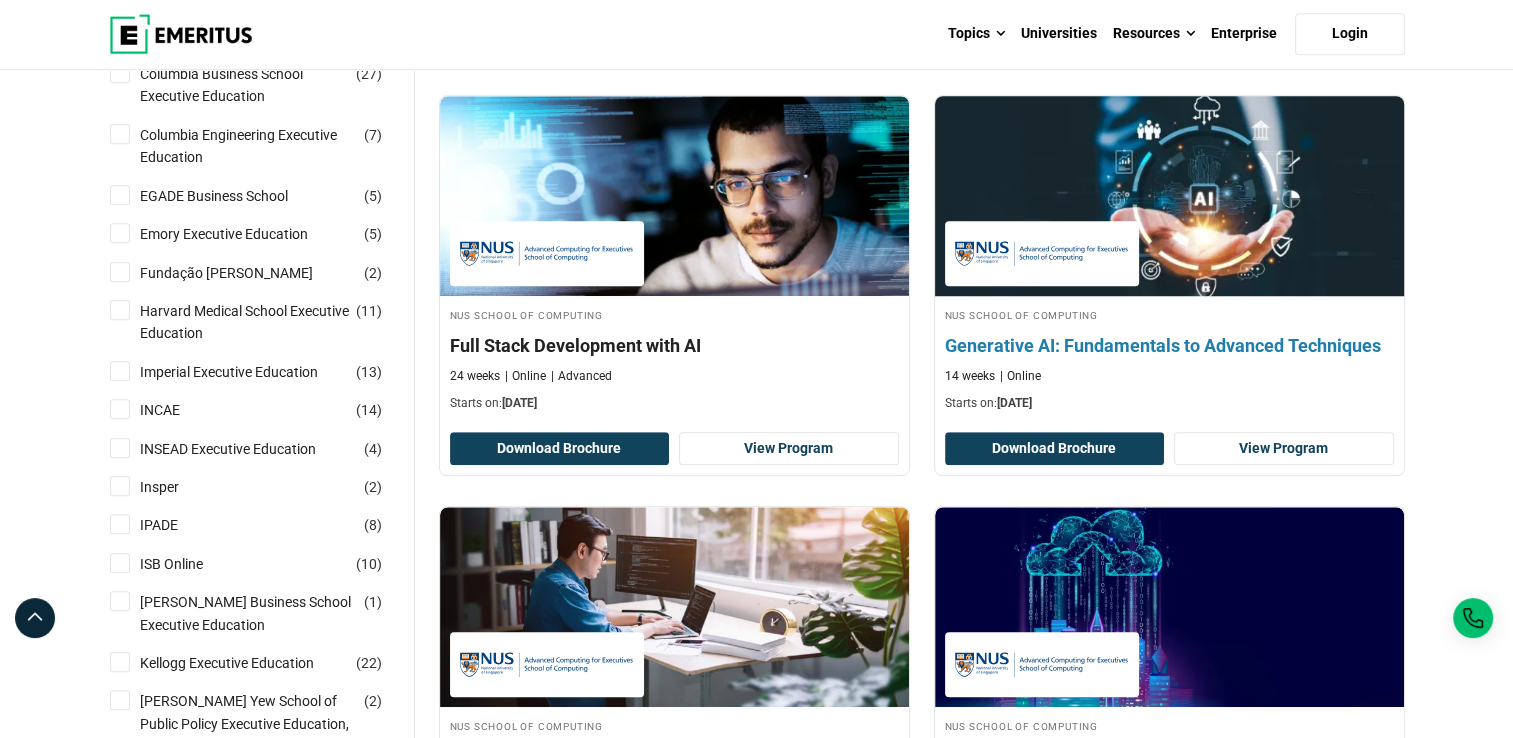 scroll, scrollTop: 1100, scrollLeft: 0, axis: vertical 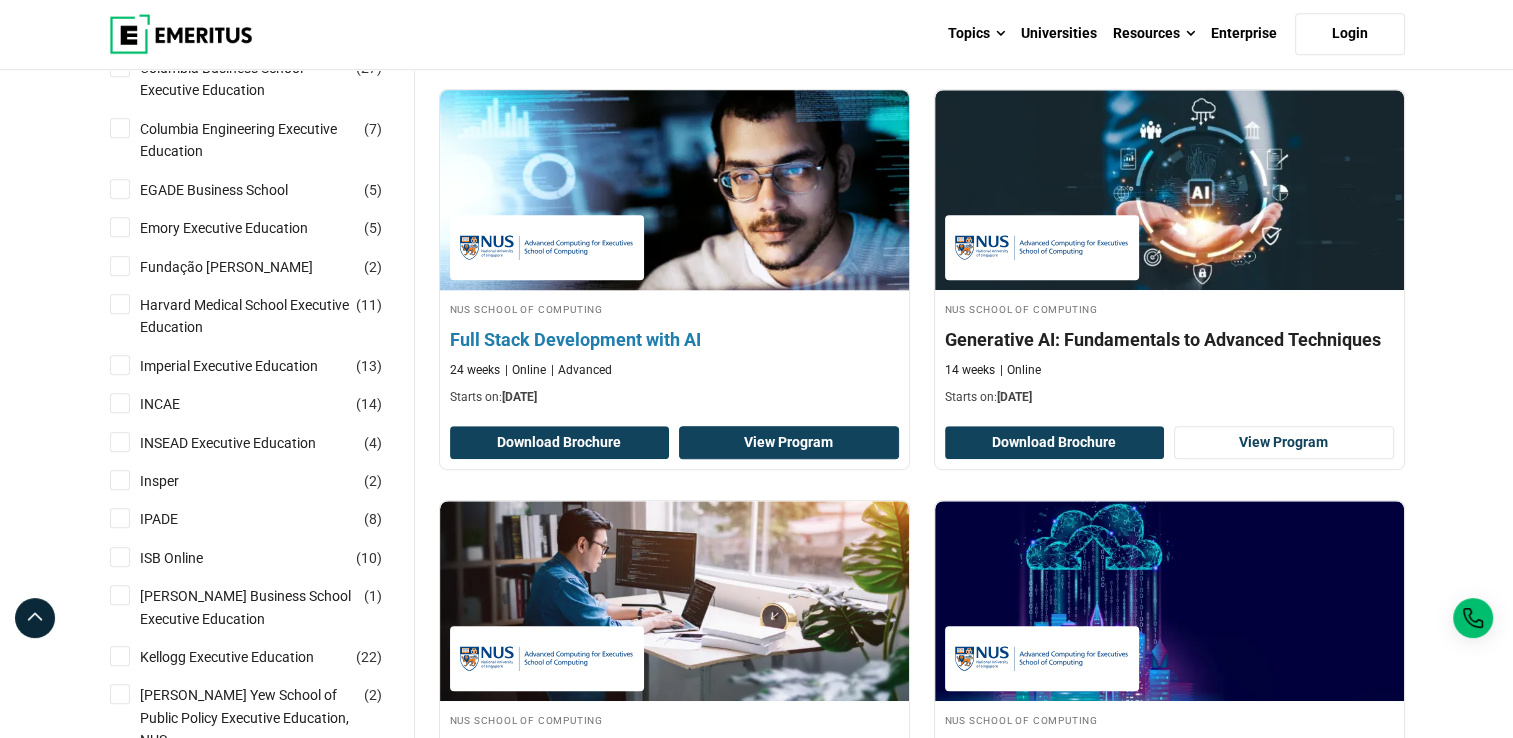 click on "View Program" at bounding box center (789, 443) 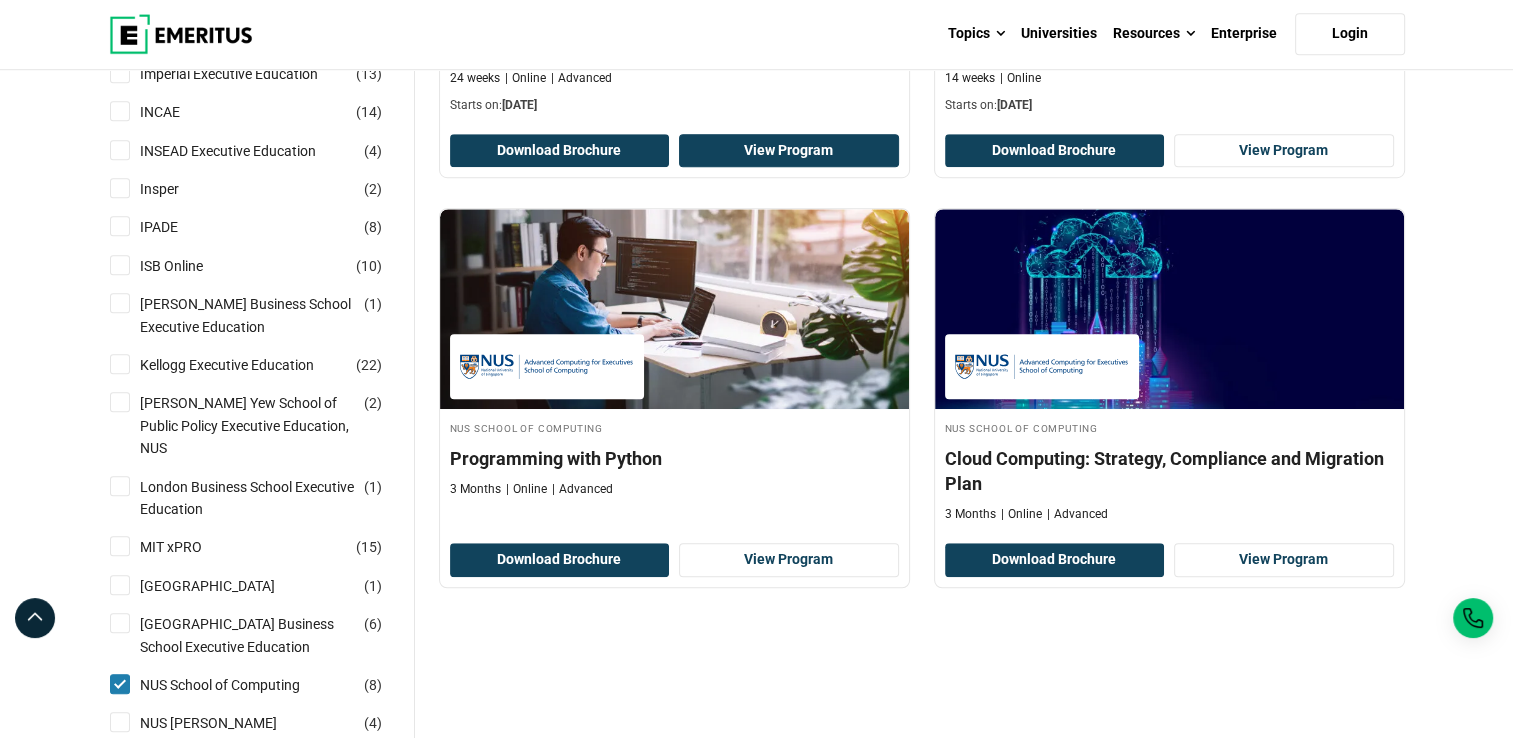 scroll, scrollTop: 1400, scrollLeft: 0, axis: vertical 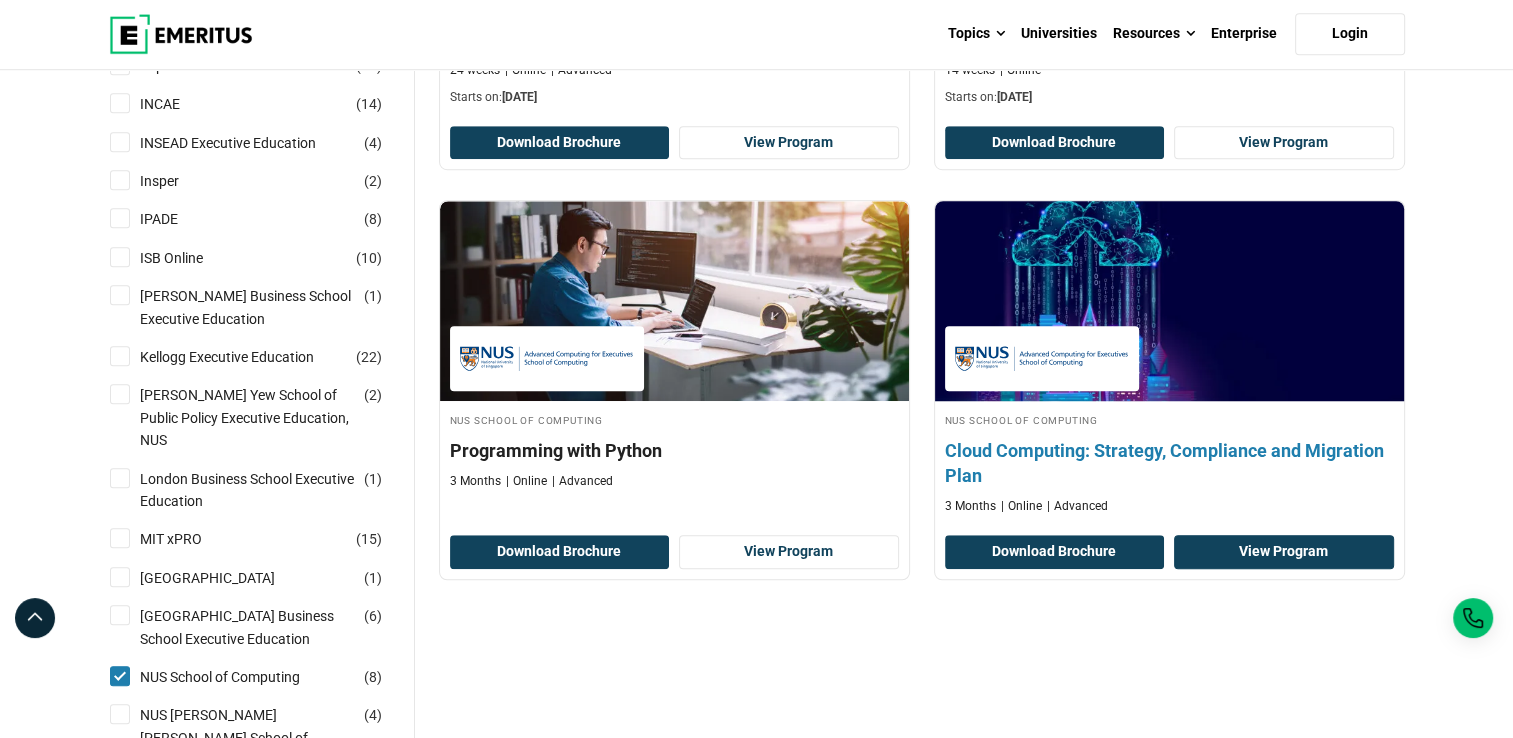 click on "View Program" at bounding box center (1284, 552) 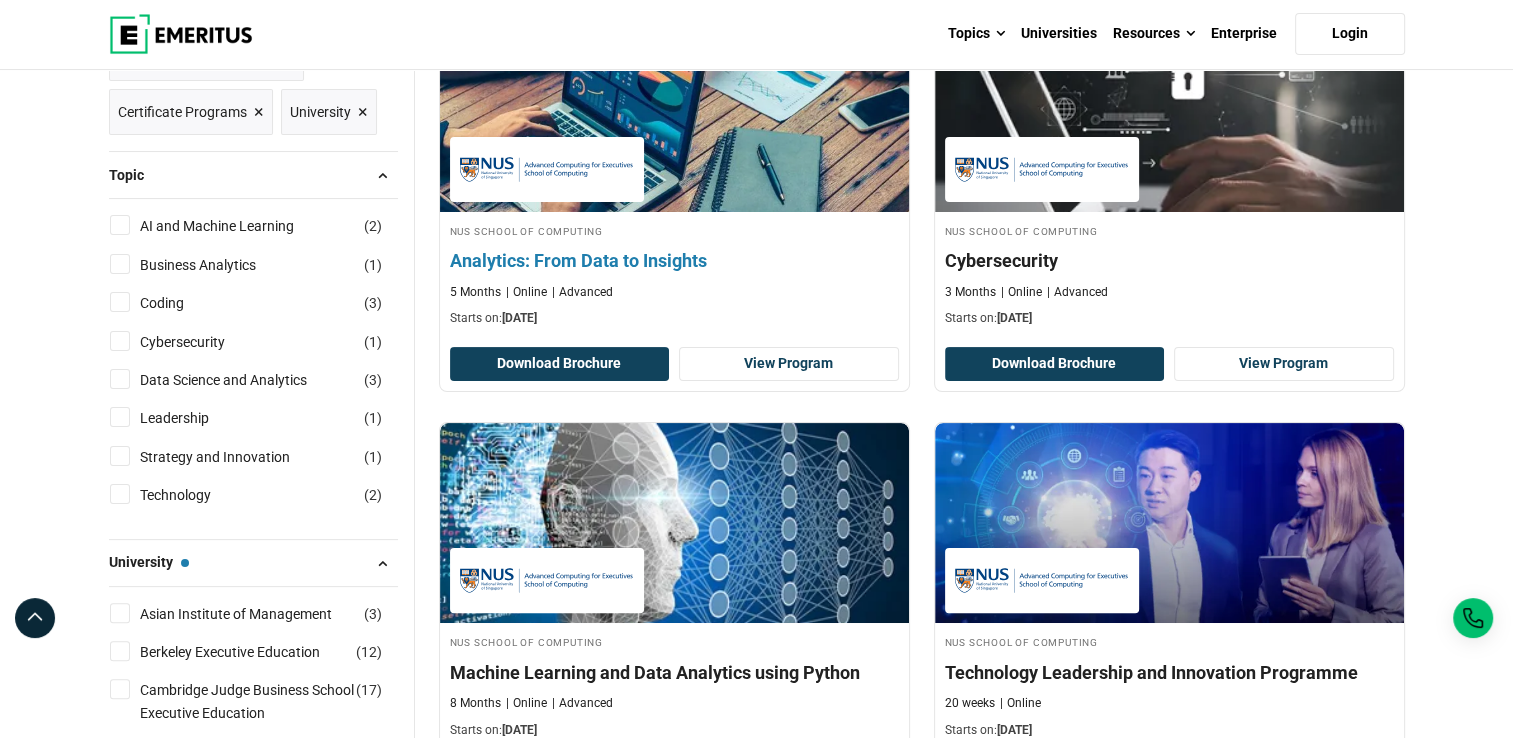 scroll, scrollTop: 800, scrollLeft: 0, axis: vertical 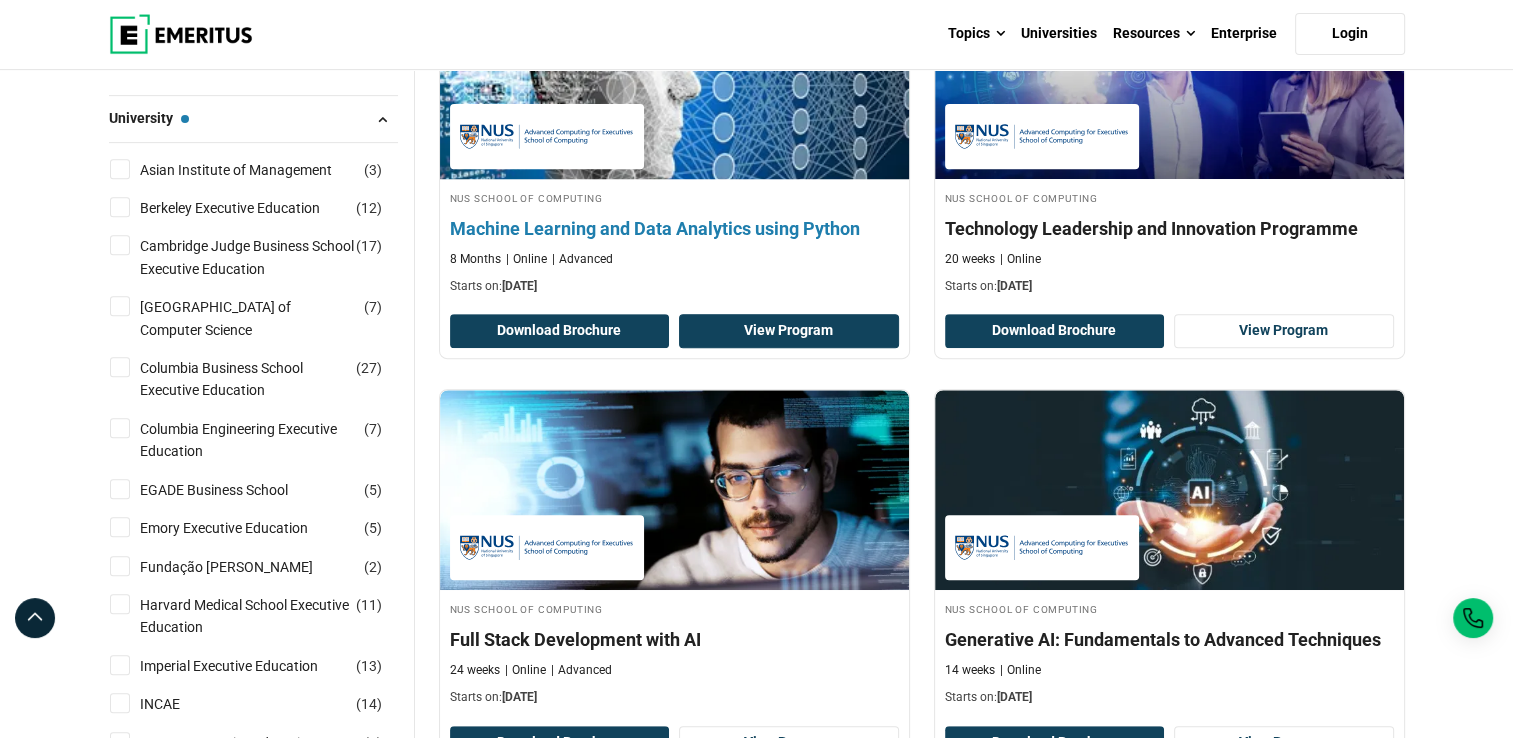 click on "View Program" at bounding box center [789, 331] 